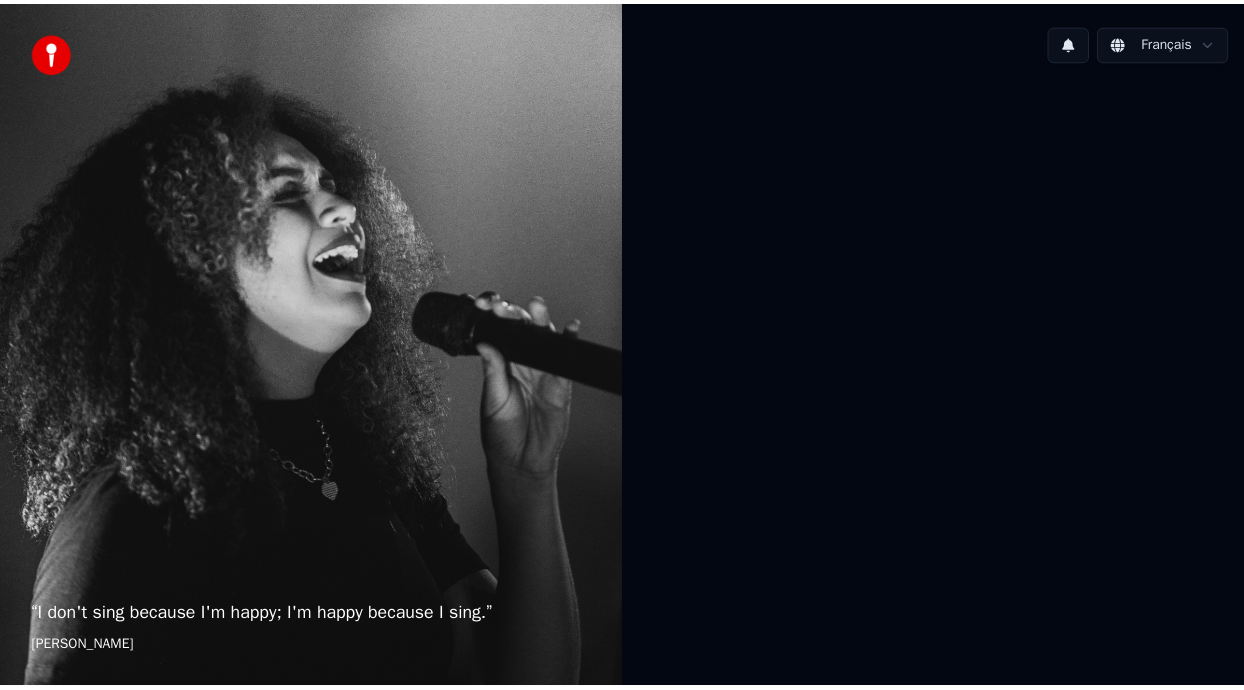 scroll, scrollTop: 0, scrollLeft: 0, axis: both 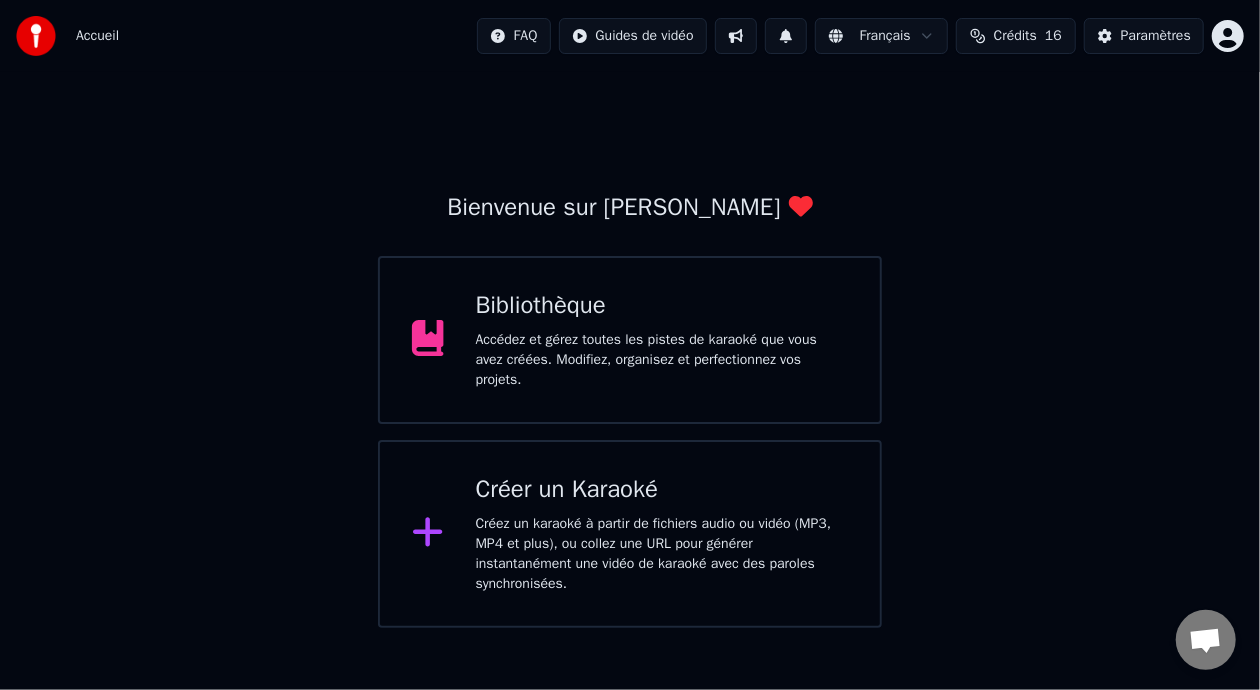 click on "Accédez et gérez toutes les pistes de karaoké que vous avez créées. Modifiez, organisez et perfectionnez vos projets." at bounding box center (662, 360) 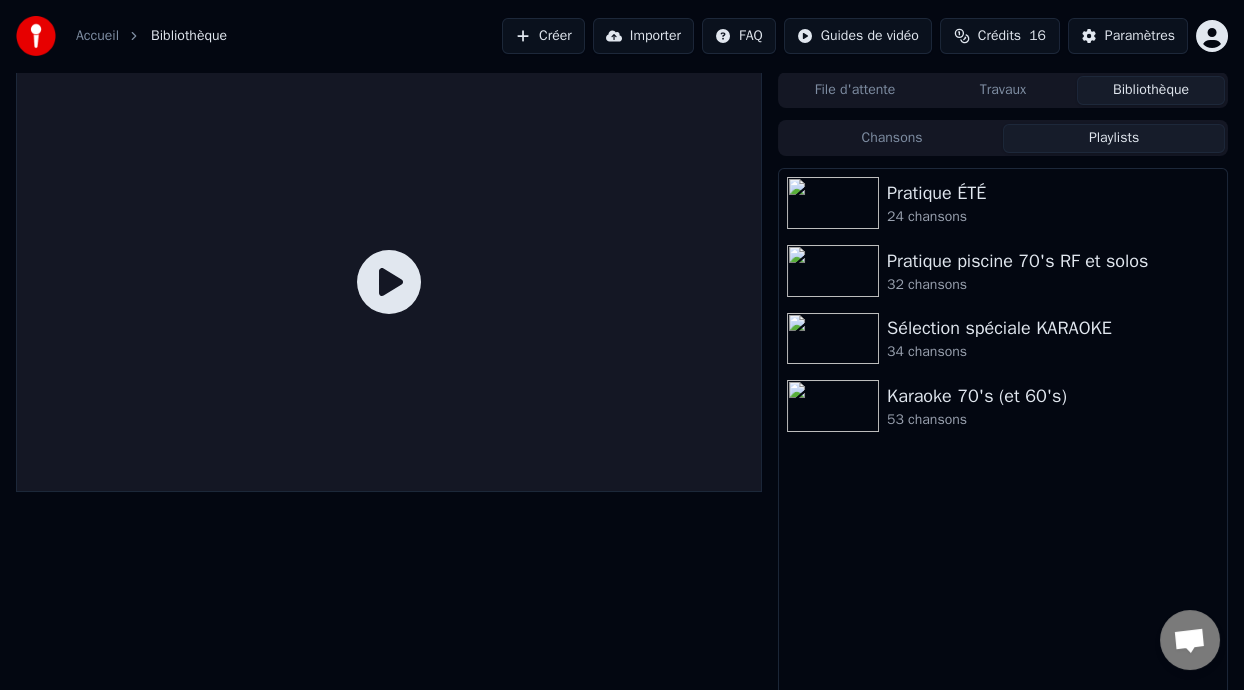 click on "Playlists" at bounding box center (1114, 138) 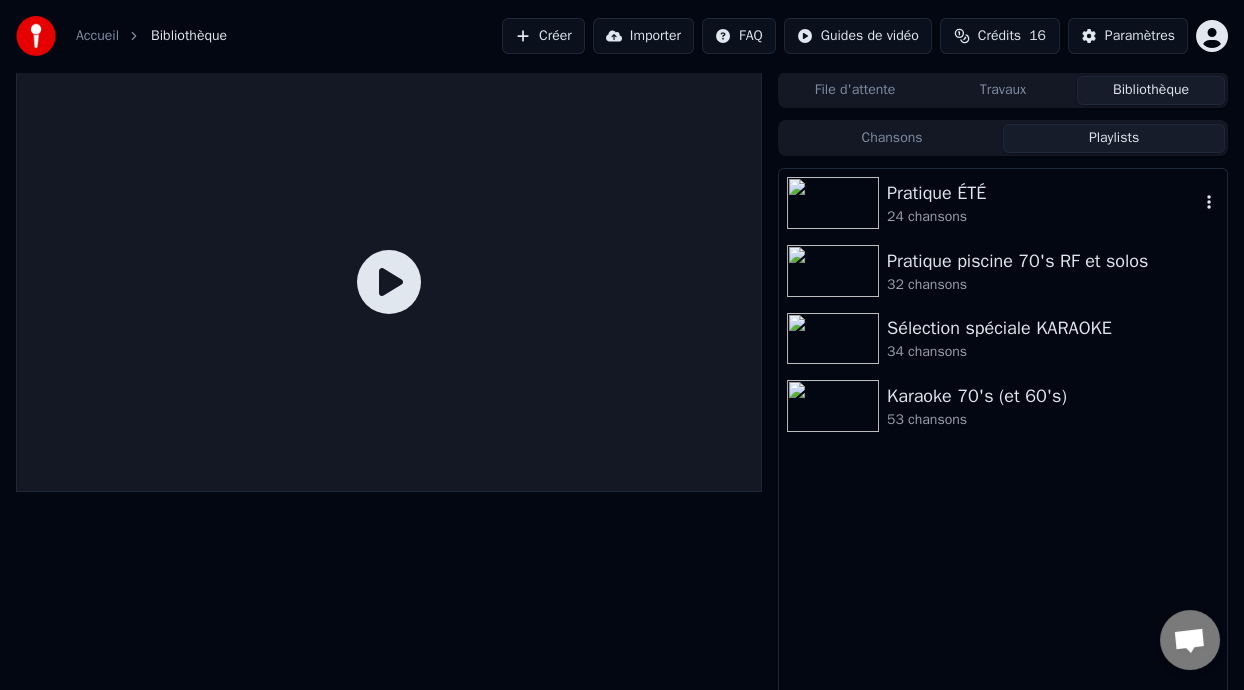 click on "Pratique ÉTÉ" at bounding box center (1043, 193) 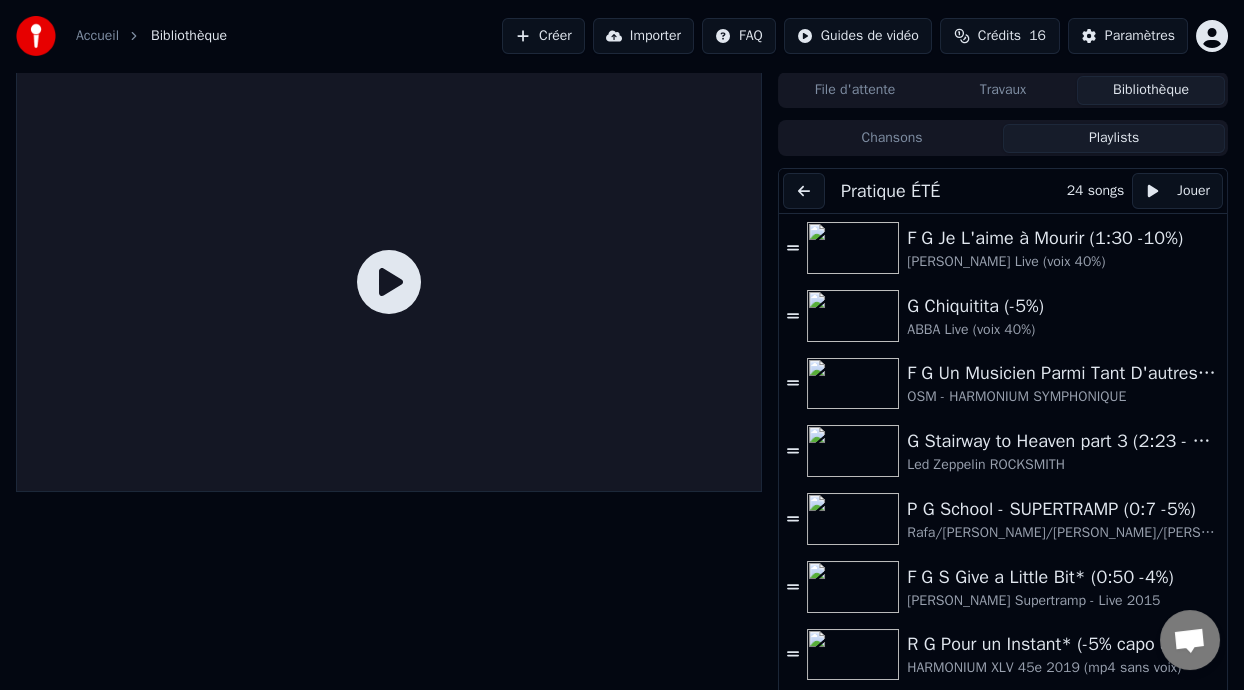 click on "Playlists" at bounding box center (1114, 138) 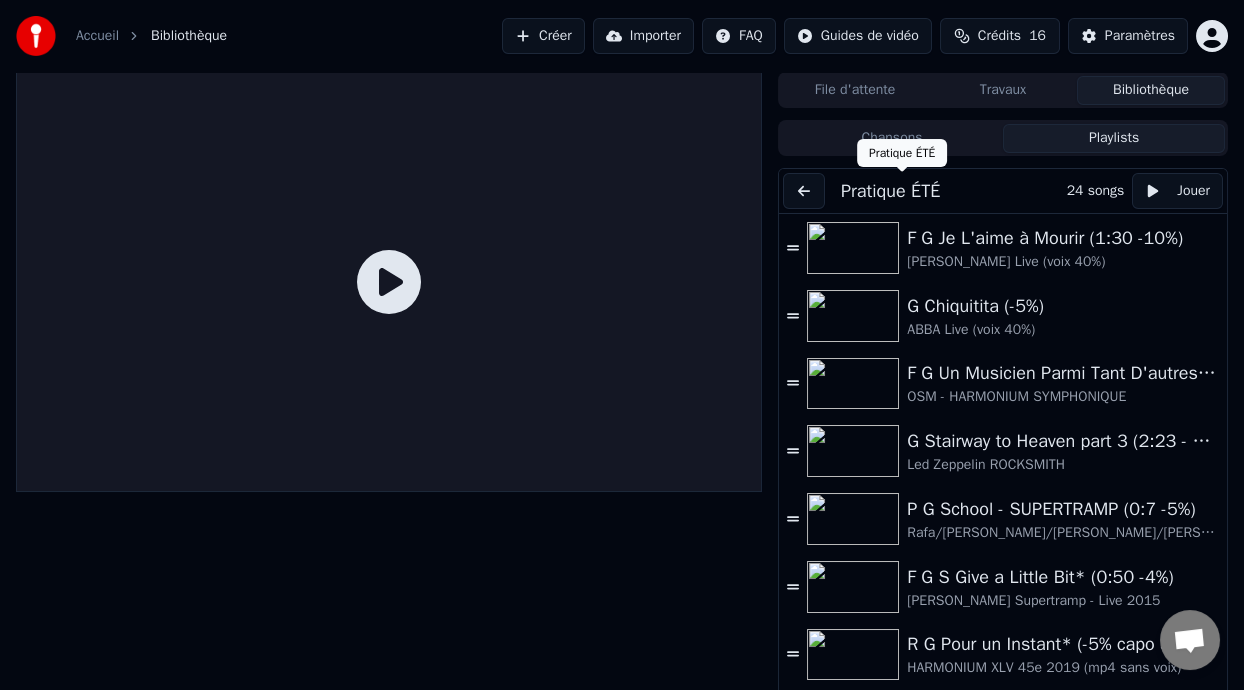 click on "Pratique ÉTÉ" at bounding box center (890, 191) 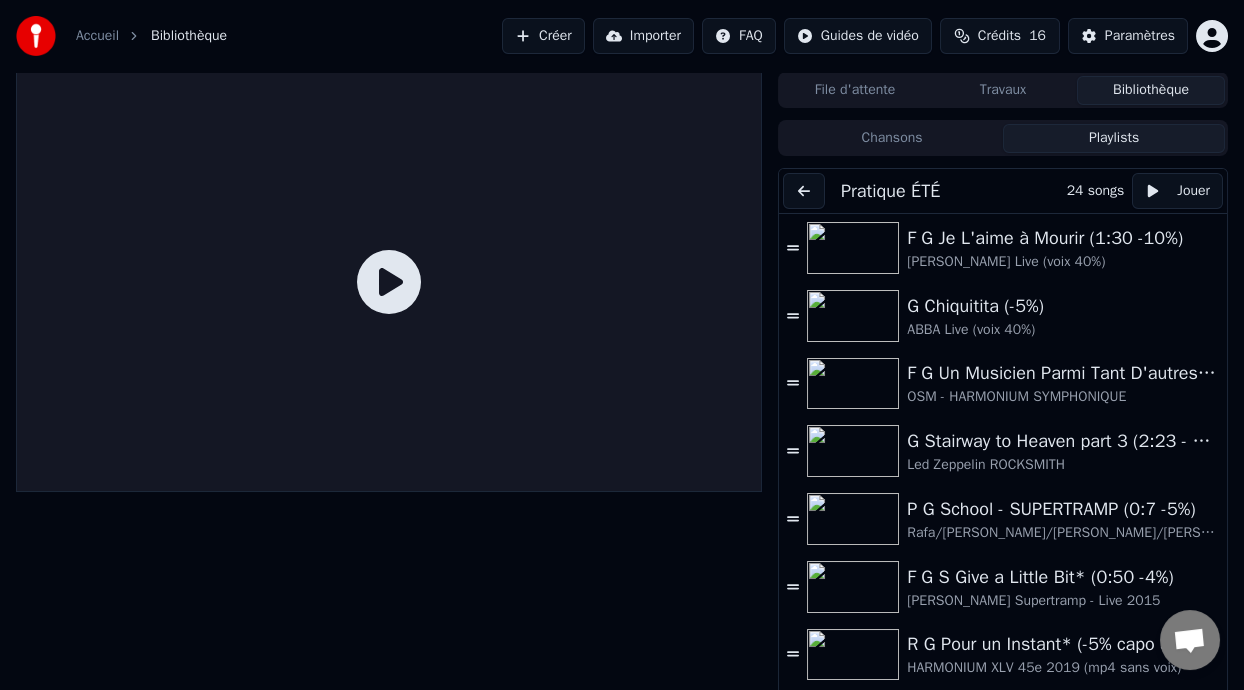 click at bounding box center (804, 191) 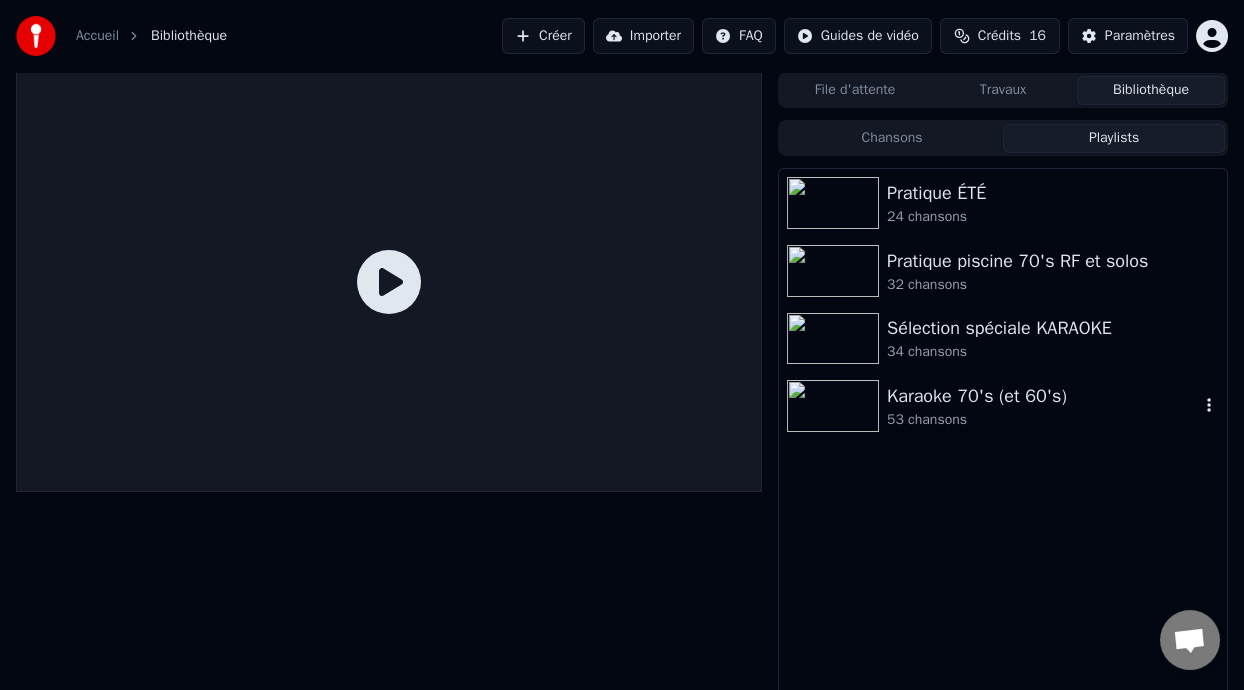 click on "Karaoke 70's (et 60's)" at bounding box center (1043, 396) 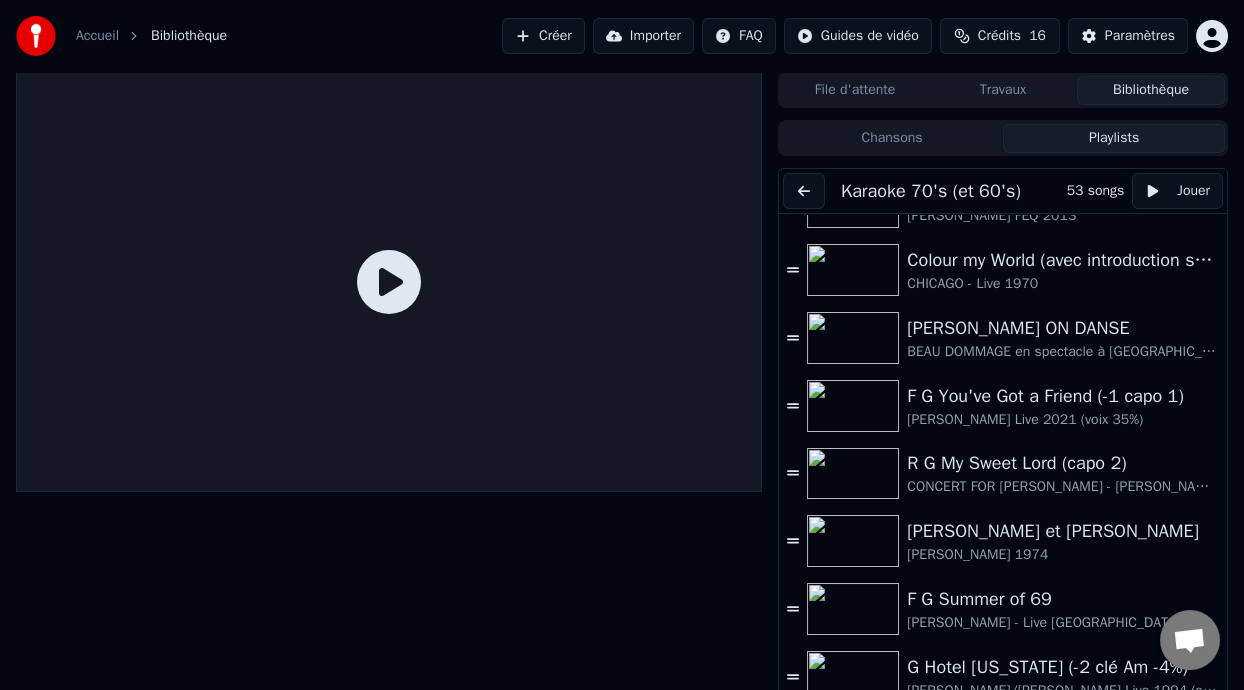 scroll, scrollTop: 199, scrollLeft: 0, axis: vertical 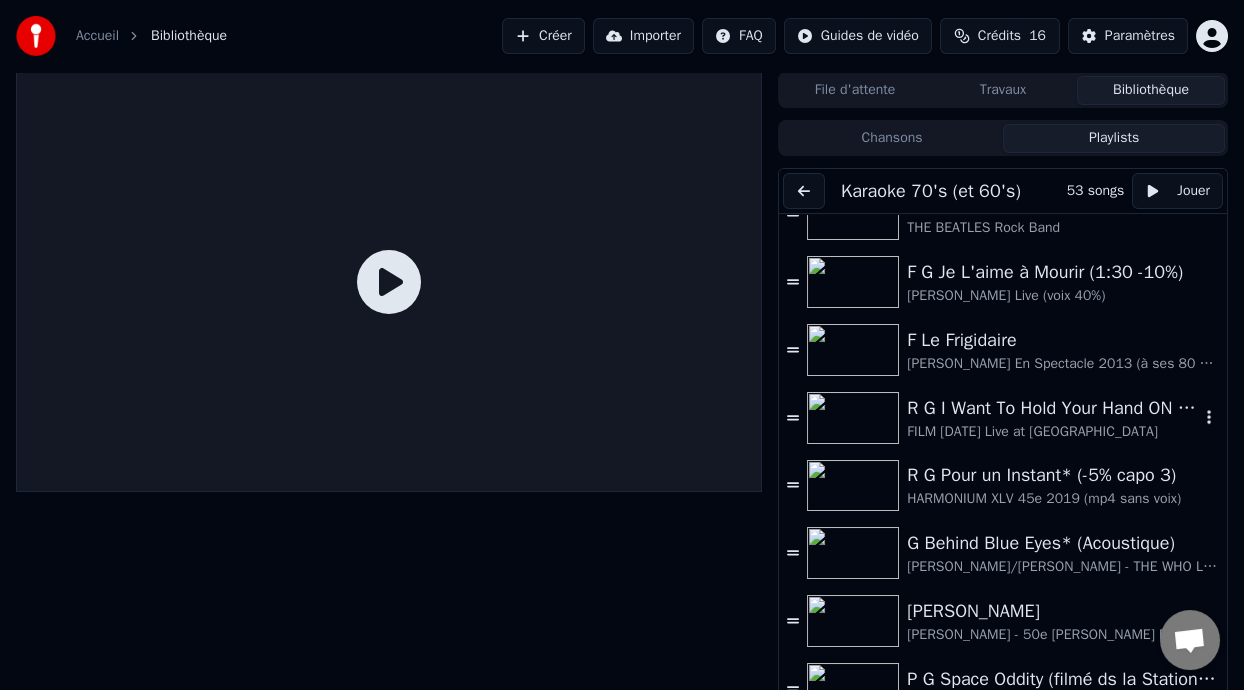 click on "R G I Want To Hold Your Hand   ON DANSE" at bounding box center [1053, 408] 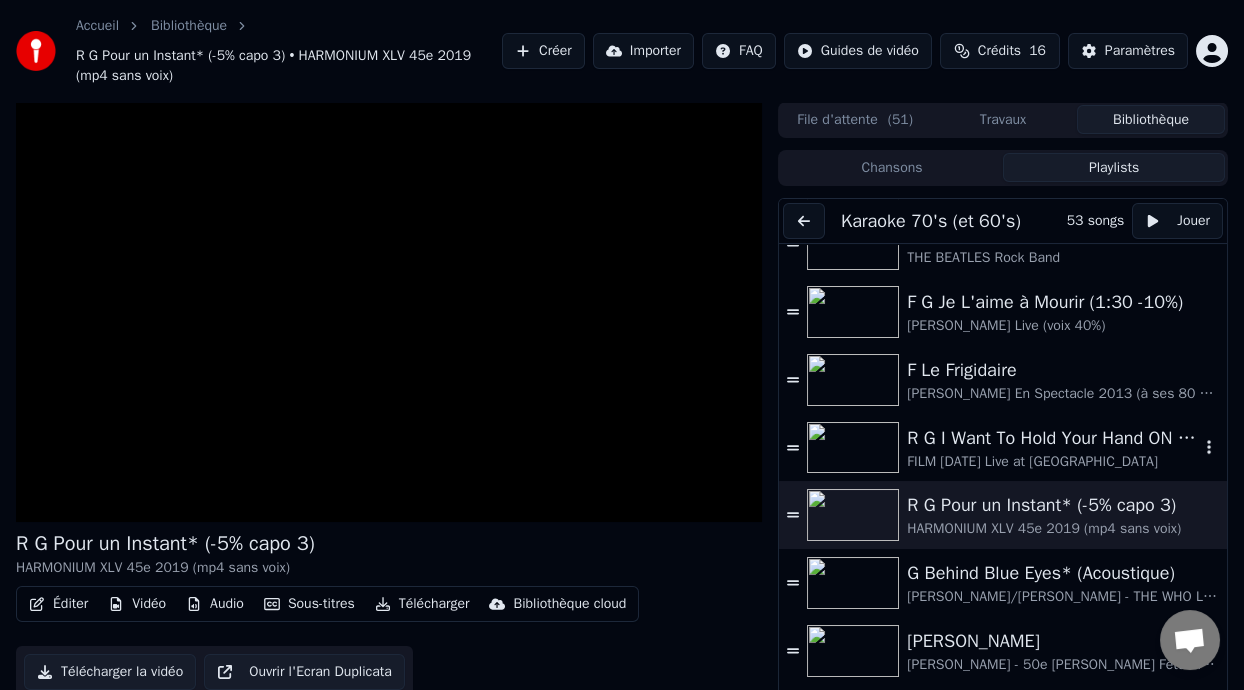click on "R G I Want To Hold Your Hand   ON DANSE FILM [DATE] Live at [GEOGRAPHIC_DATA]" at bounding box center (1003, 448) 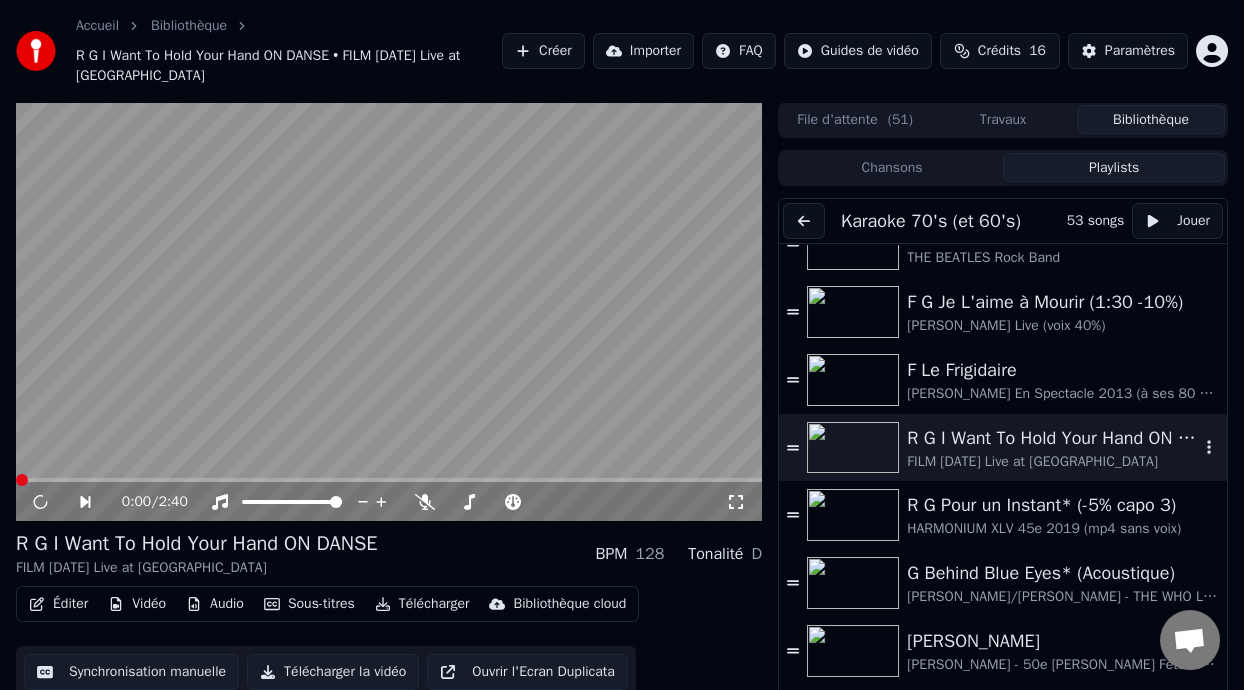 click on "R G I Want To Hold Your Hand   ON DANSE" at bounding box center (1053, 438) 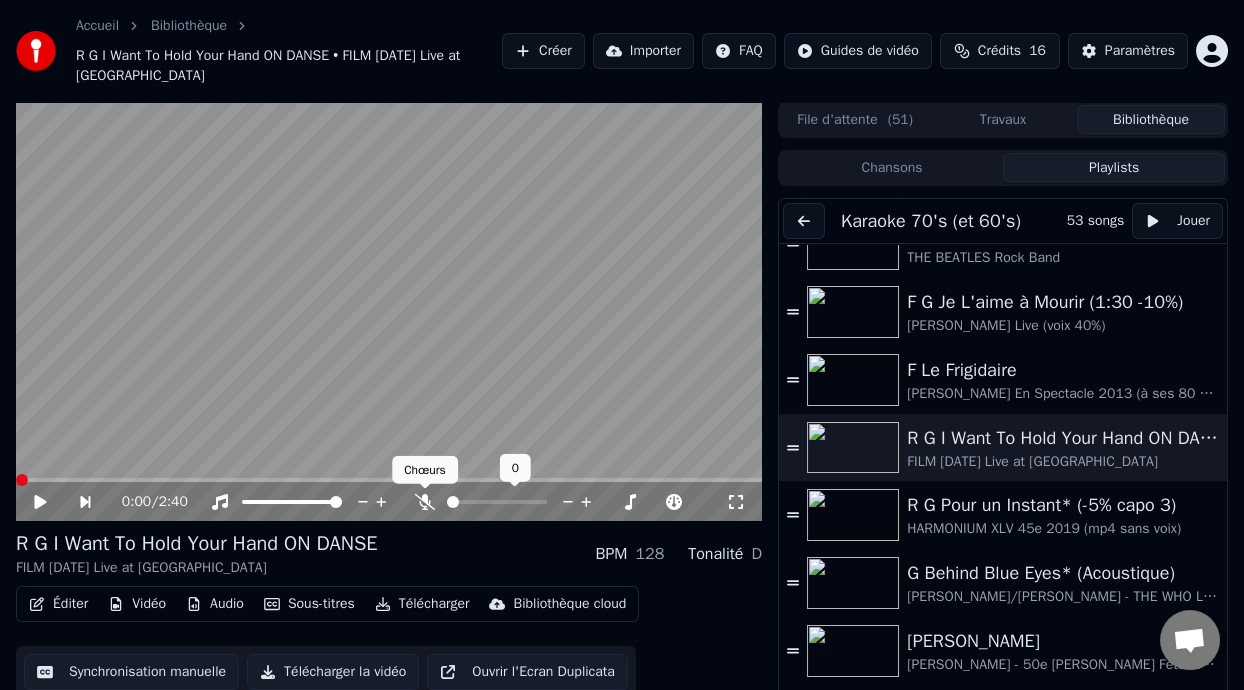 click at bounding box center (425, 489) 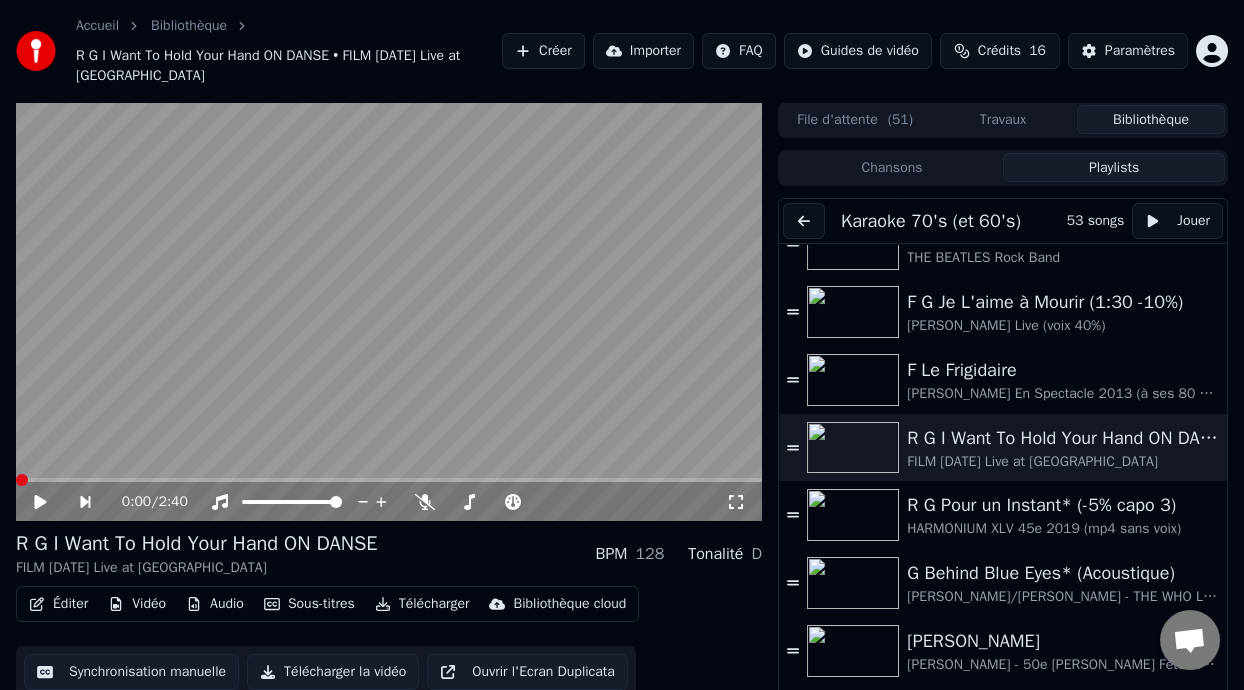 click 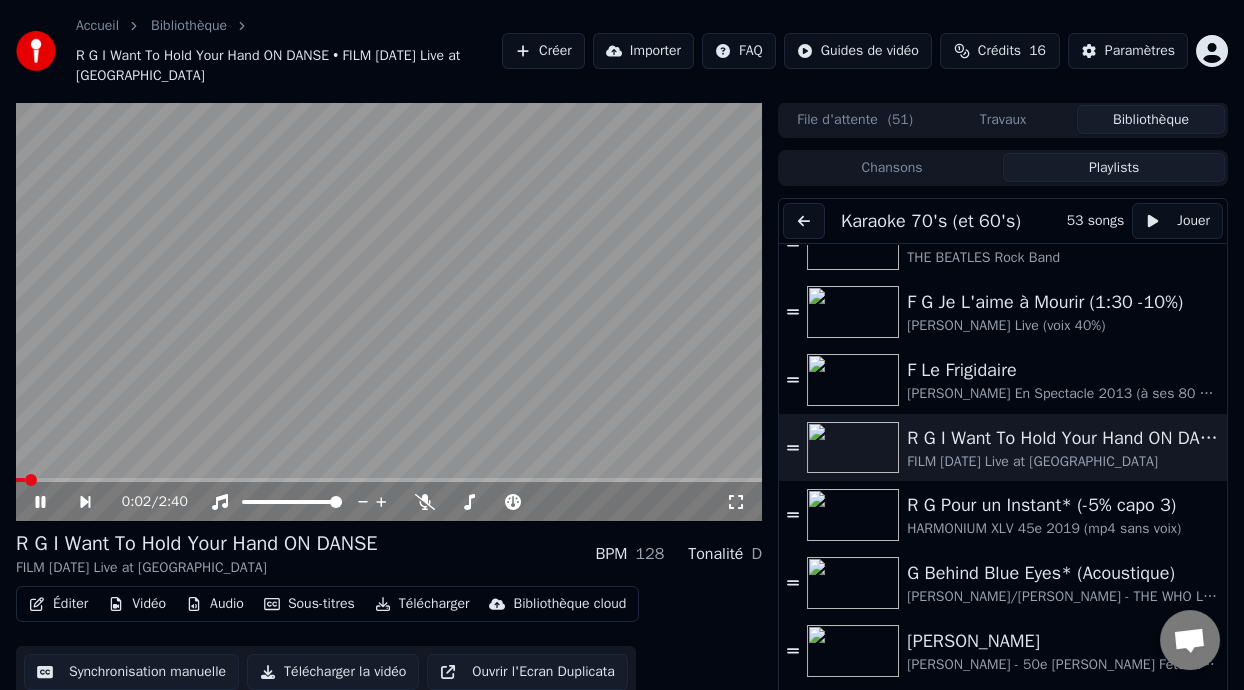 click 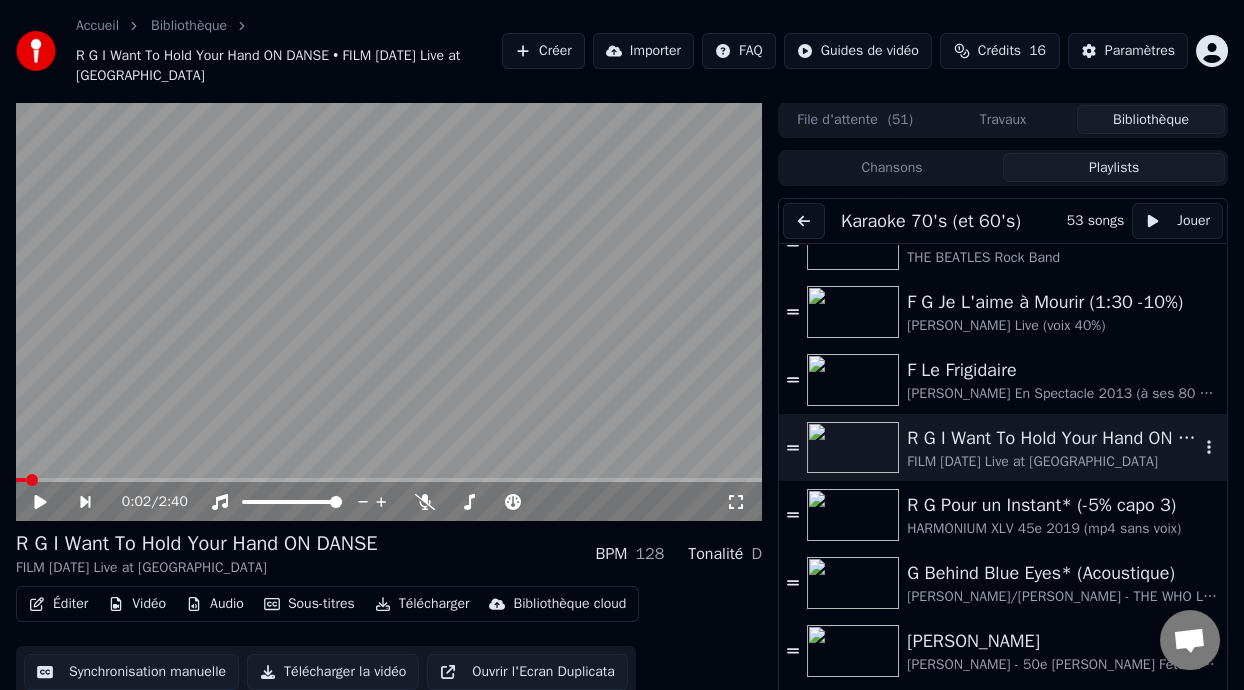 click on "R G I Want To Hold Your Hand   ON DANSE" at bounding box center [1053, 438] 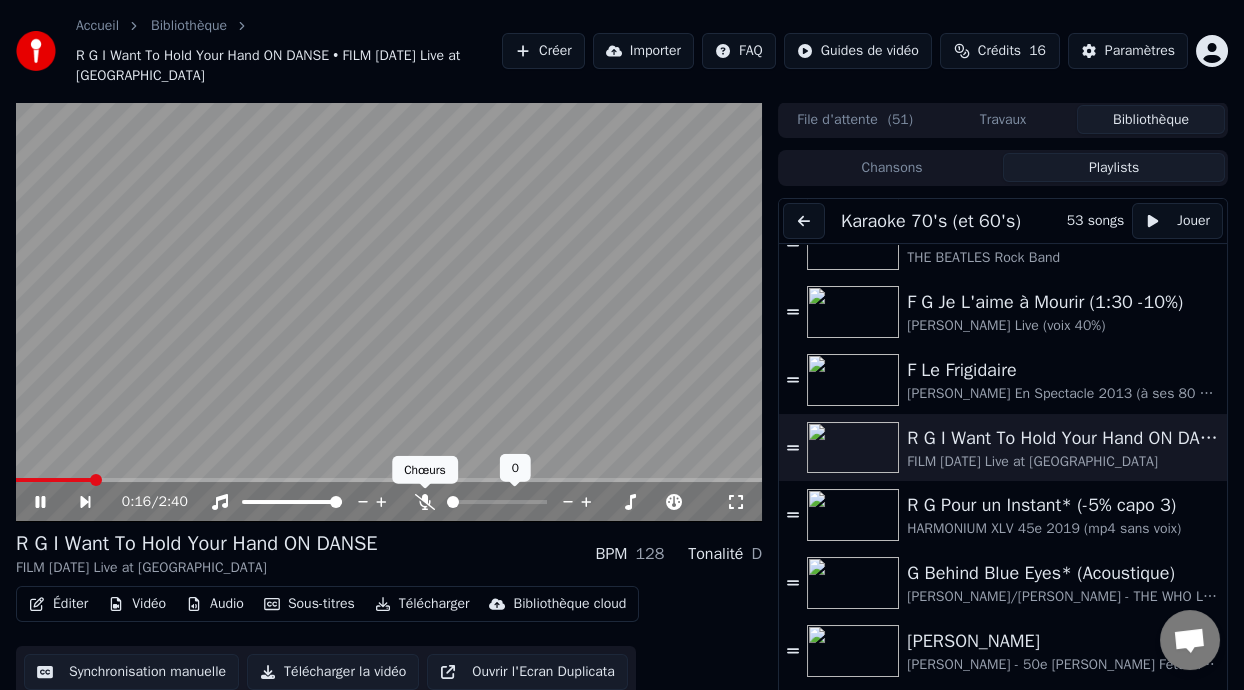 click 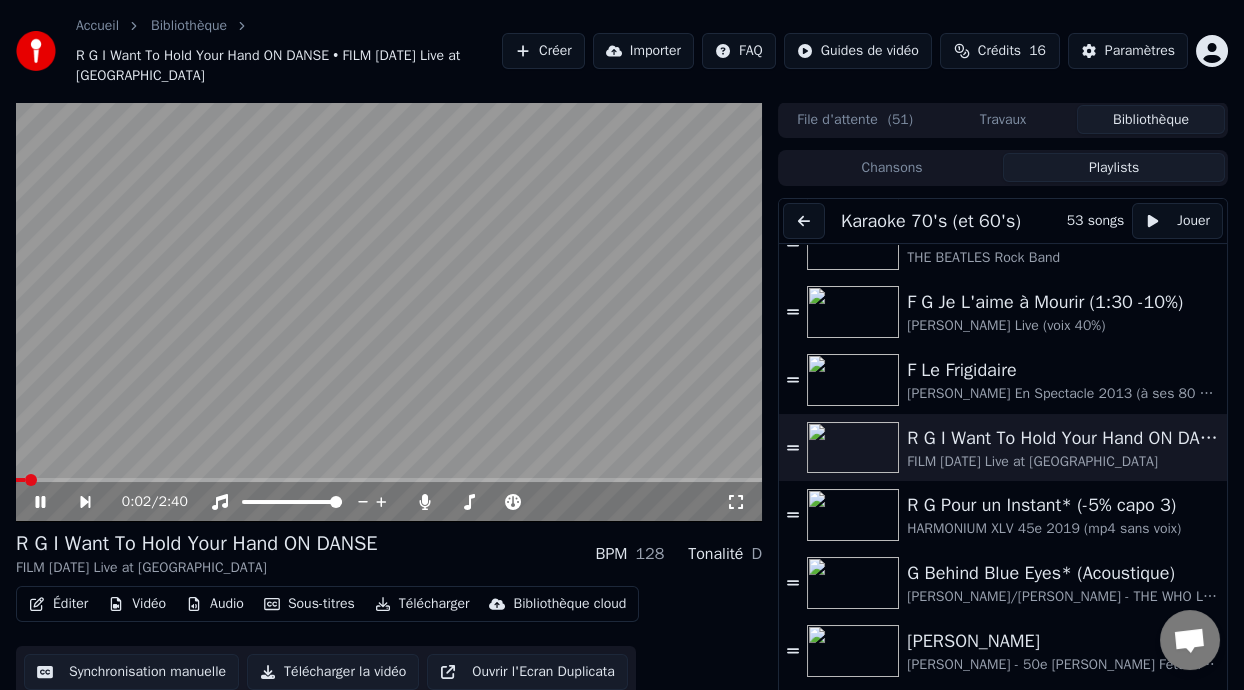 click at bounding box center (20, 480) 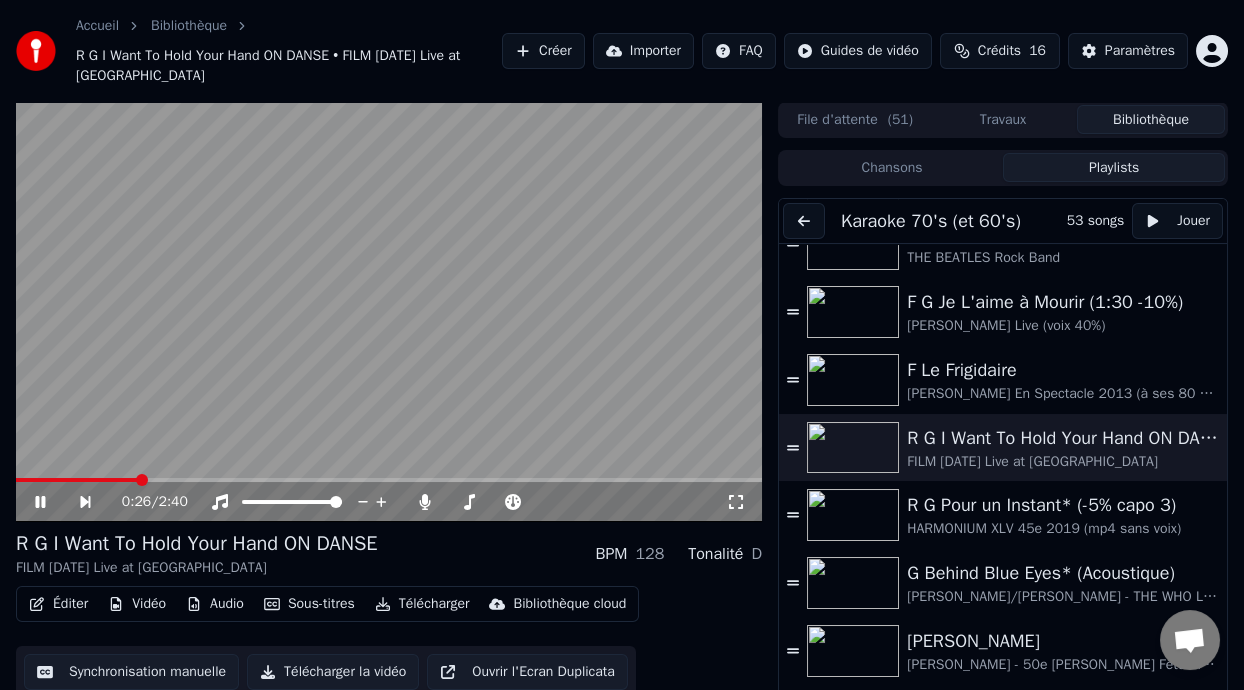 click 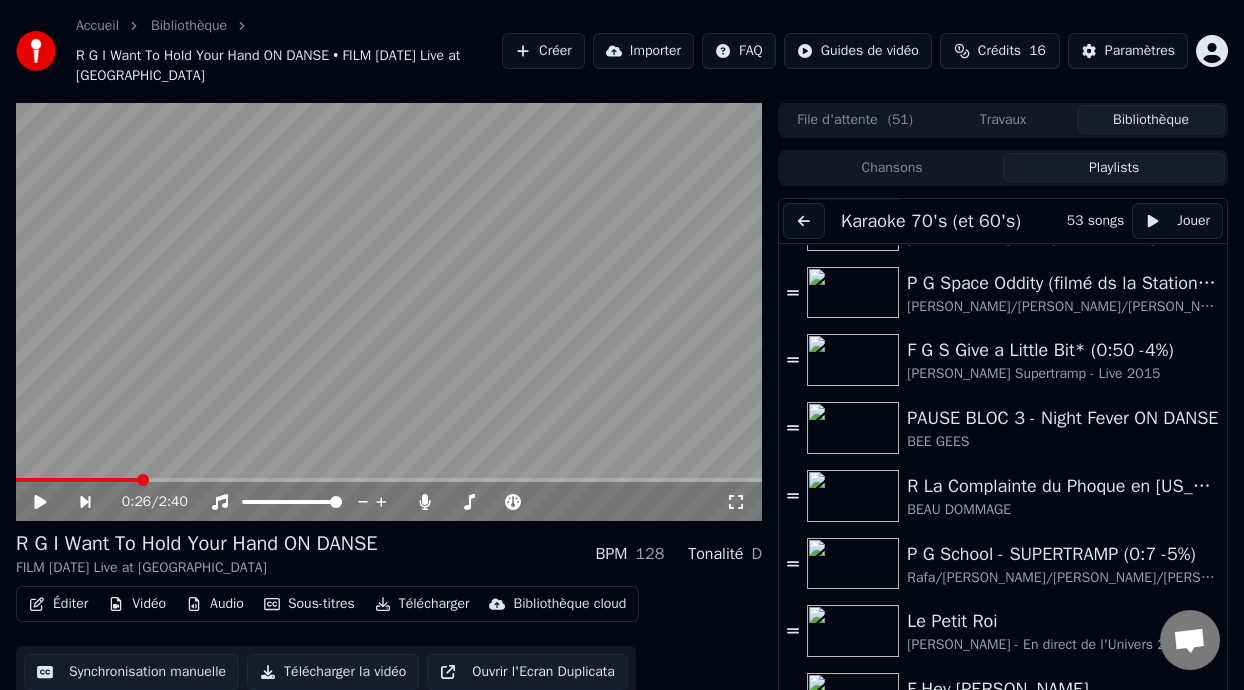 scroll, scrollTop: 1426, scrollLeft: 0, axis: vertical 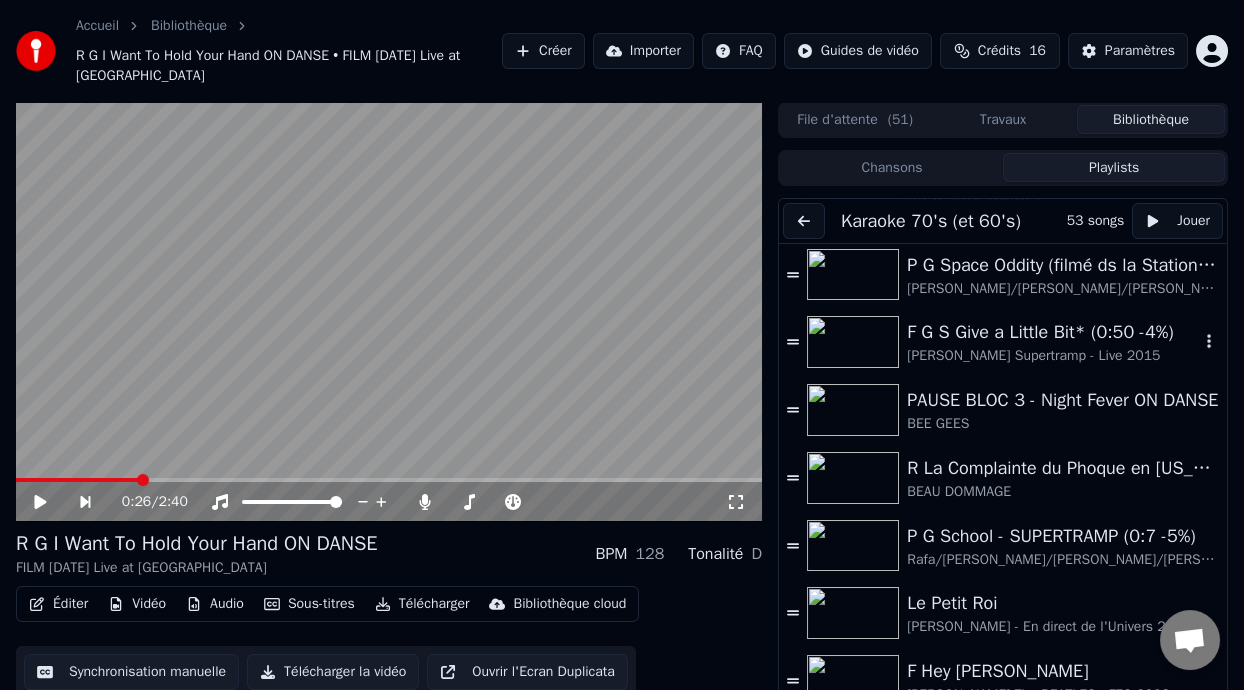 click on "[PERSON_NAME] Supertramp - Live 2015" at bounding box center [1053, 356] 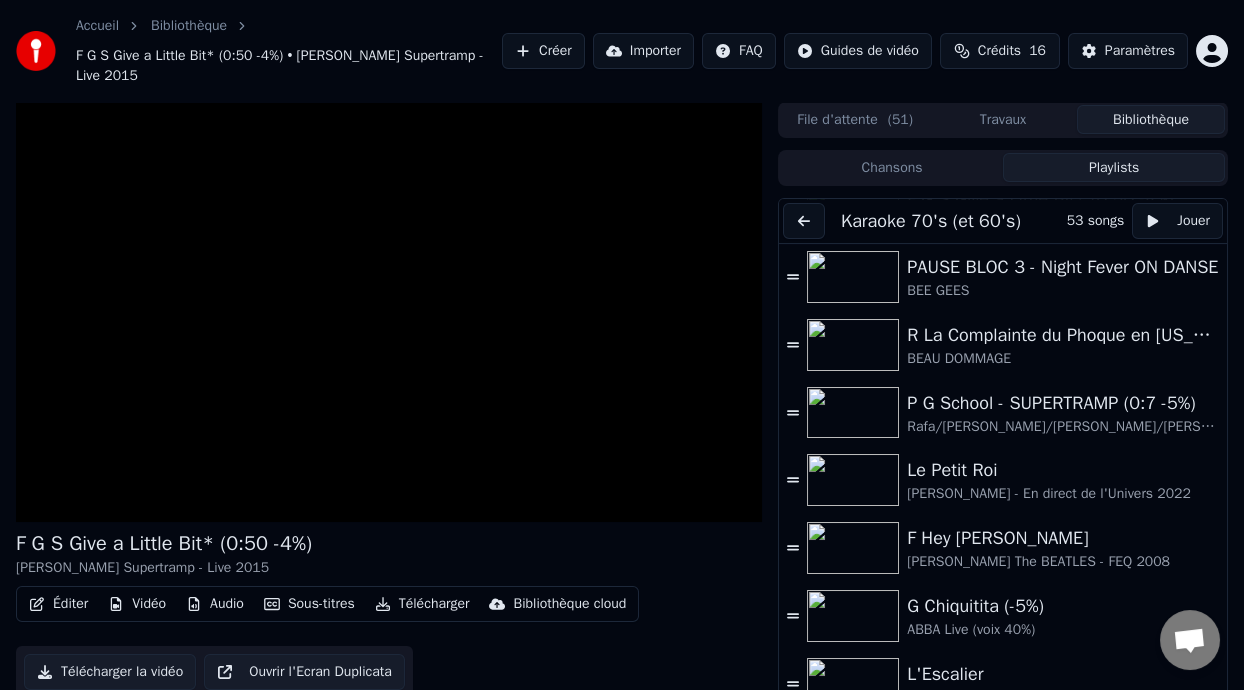 scroll, scrollTop: 1541, scrollLeft: 0, axis: vertical 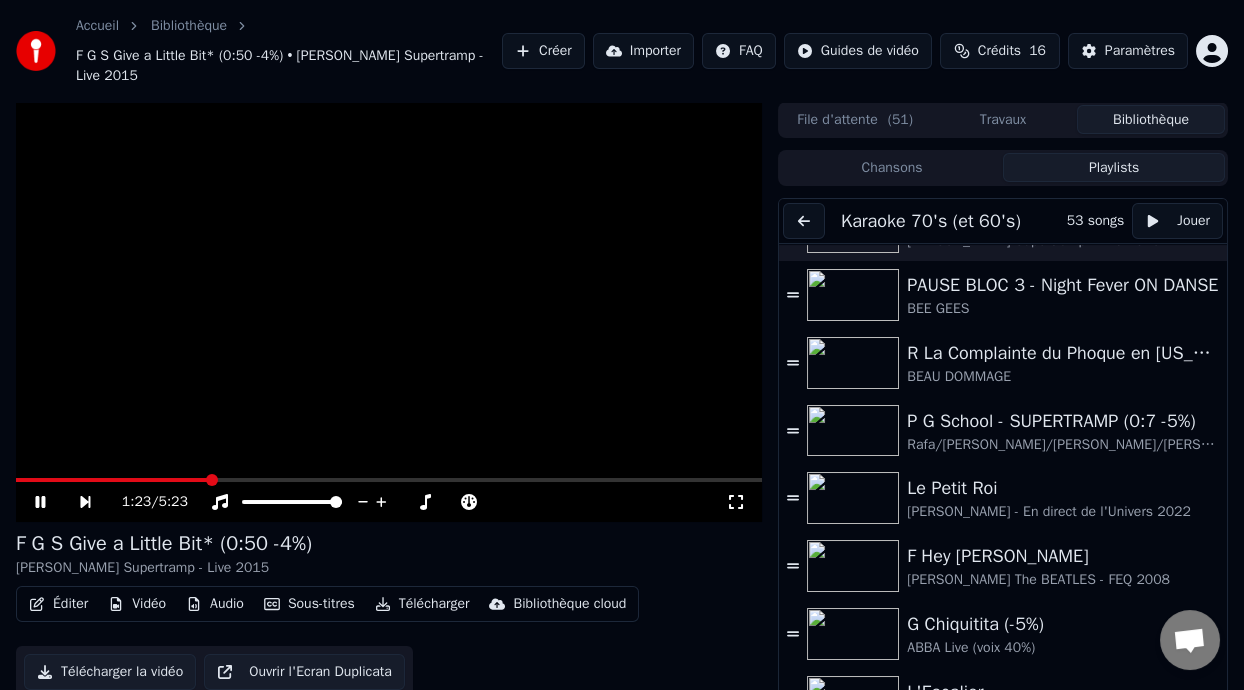 click 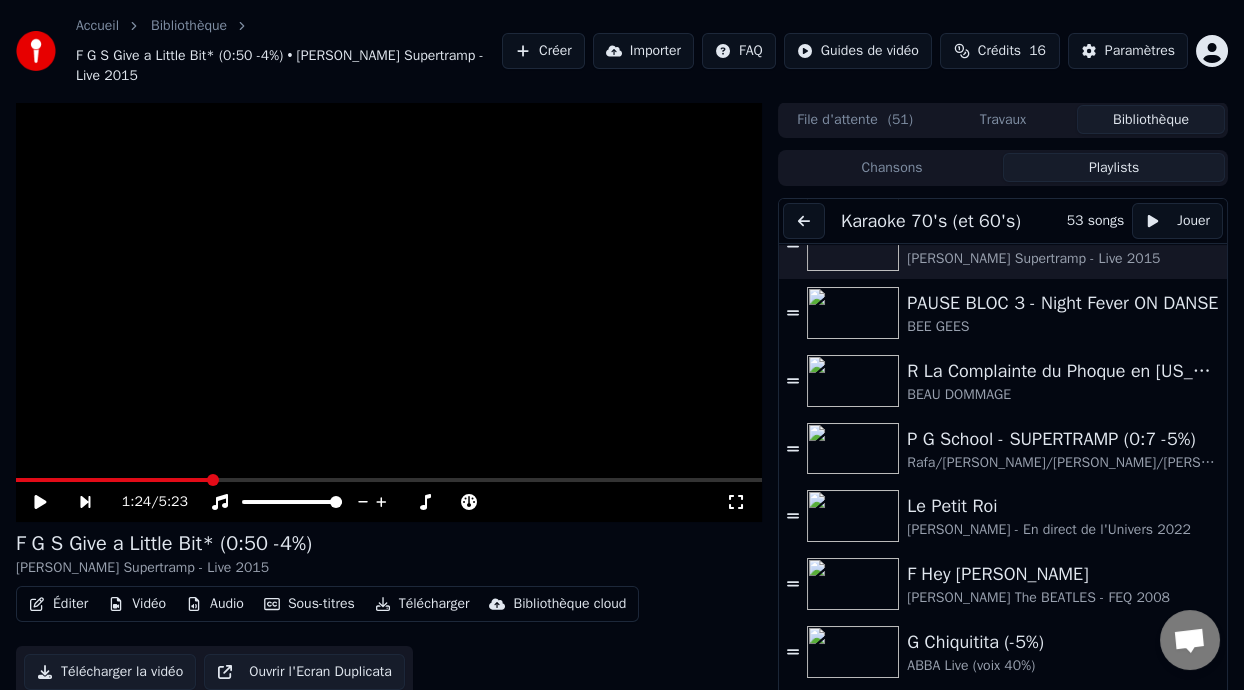 scroll, scrollTop: 1559, scrollLeft: 0, axis: vertical 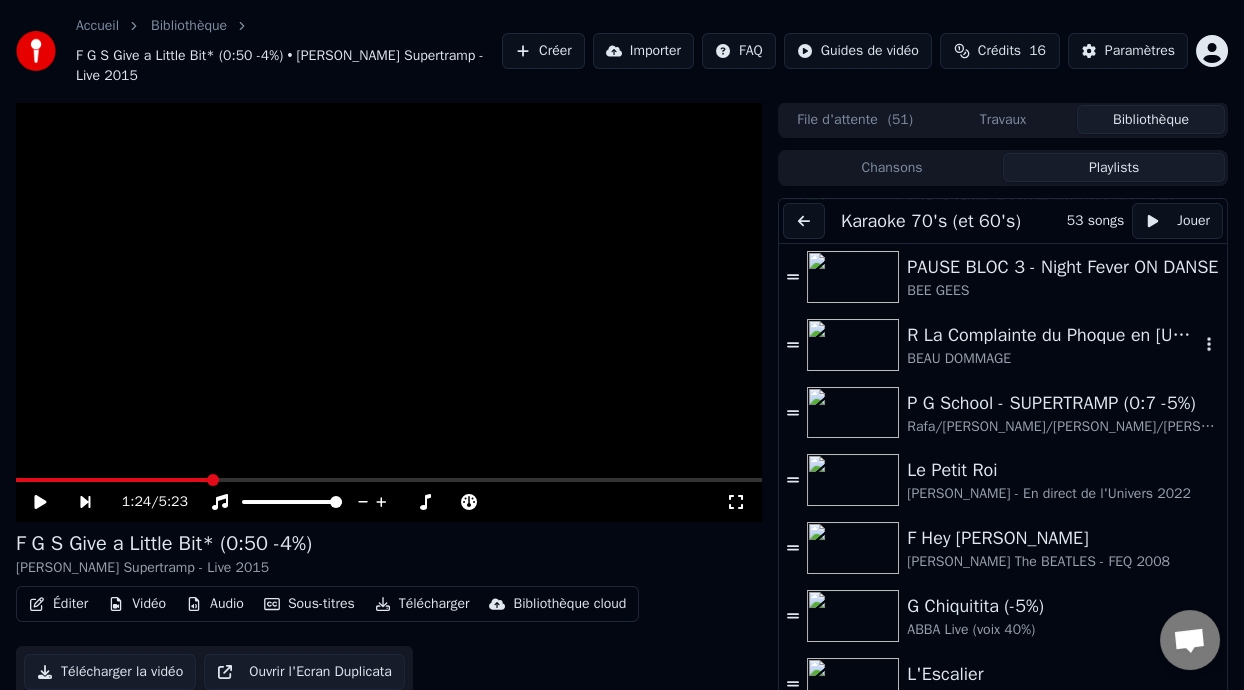 click on "R La Complainte du Phoque en [US_STATE] (ou version Karaoke mp4)" at bounding box center [1053, 335] 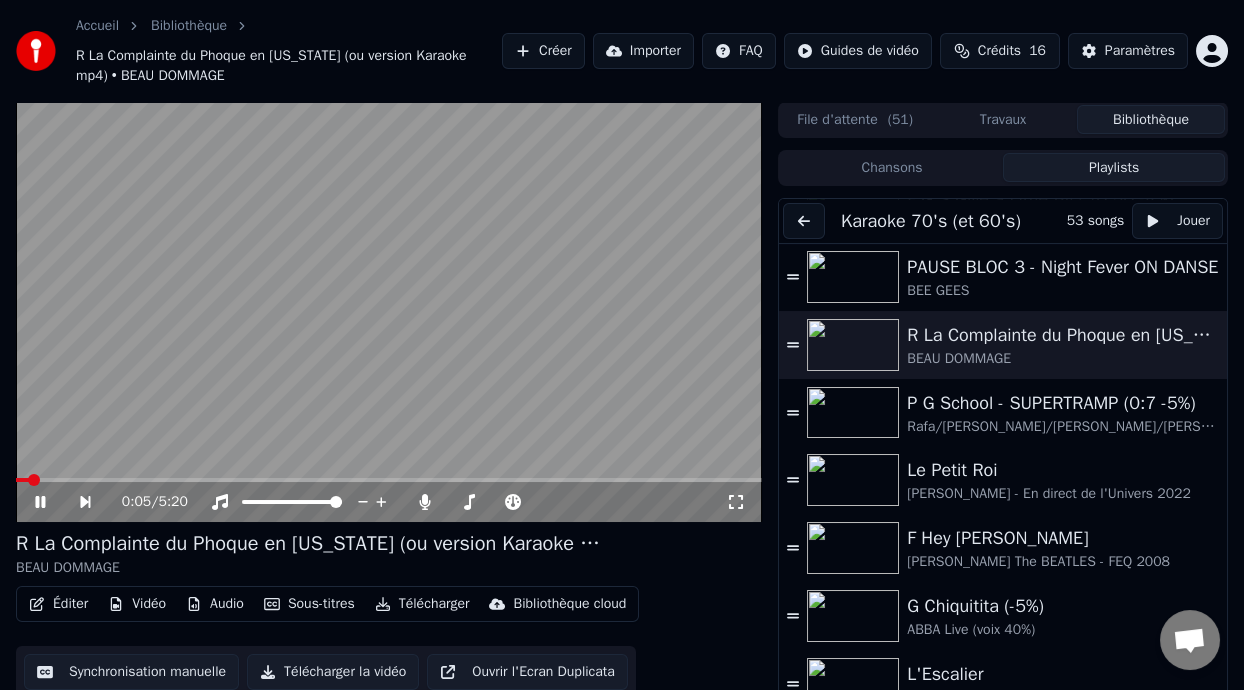 click 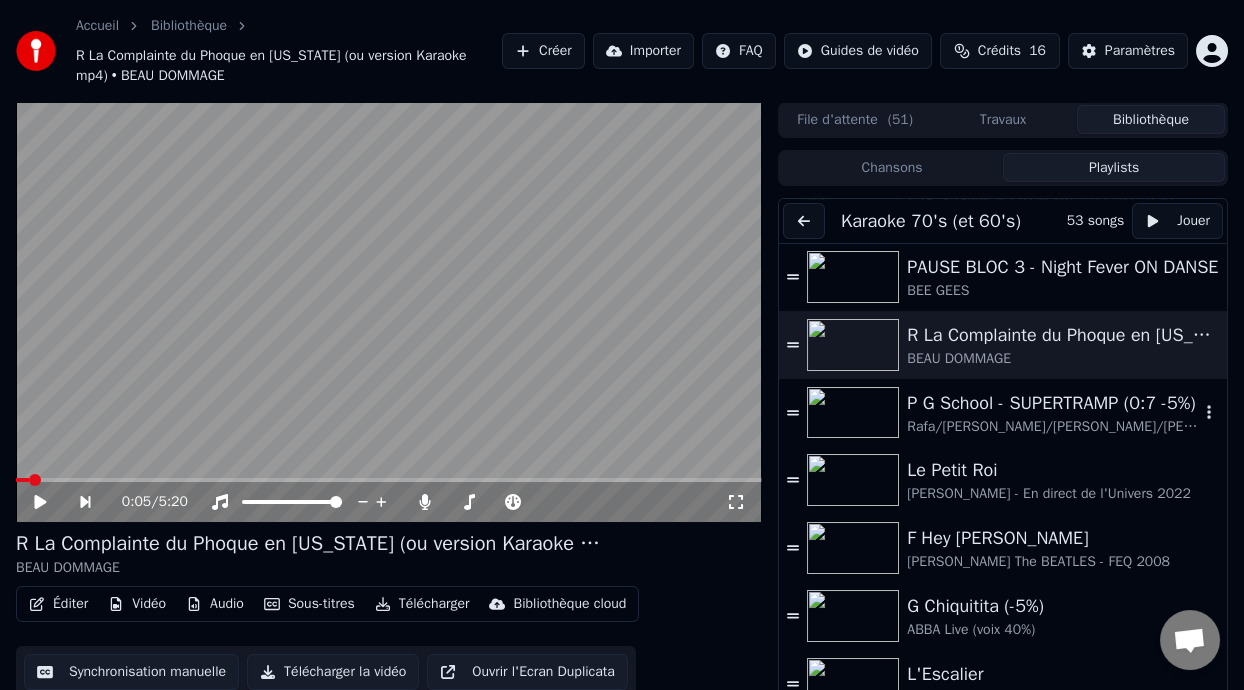 click on "P G School - SUPERTRAMP (0:7 -5%)" at bounding box center (1053, 403) 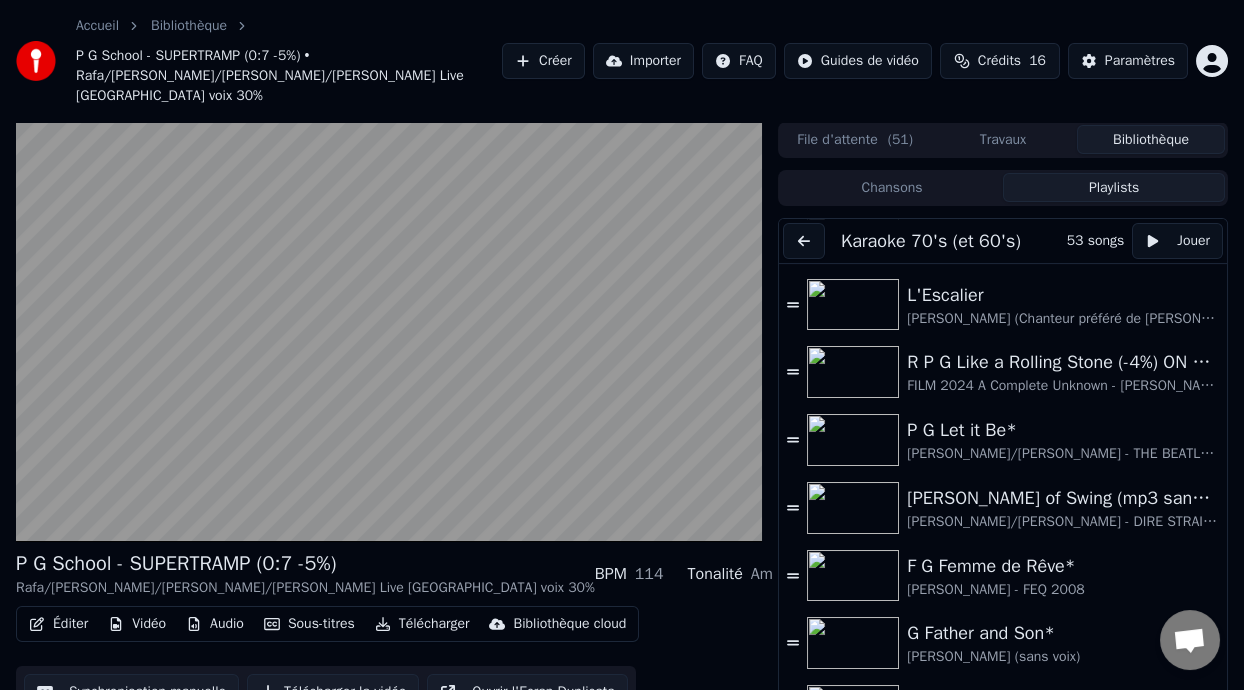 scroll, scrollTop: 1971, scrollLeft: 0, axis: vertical 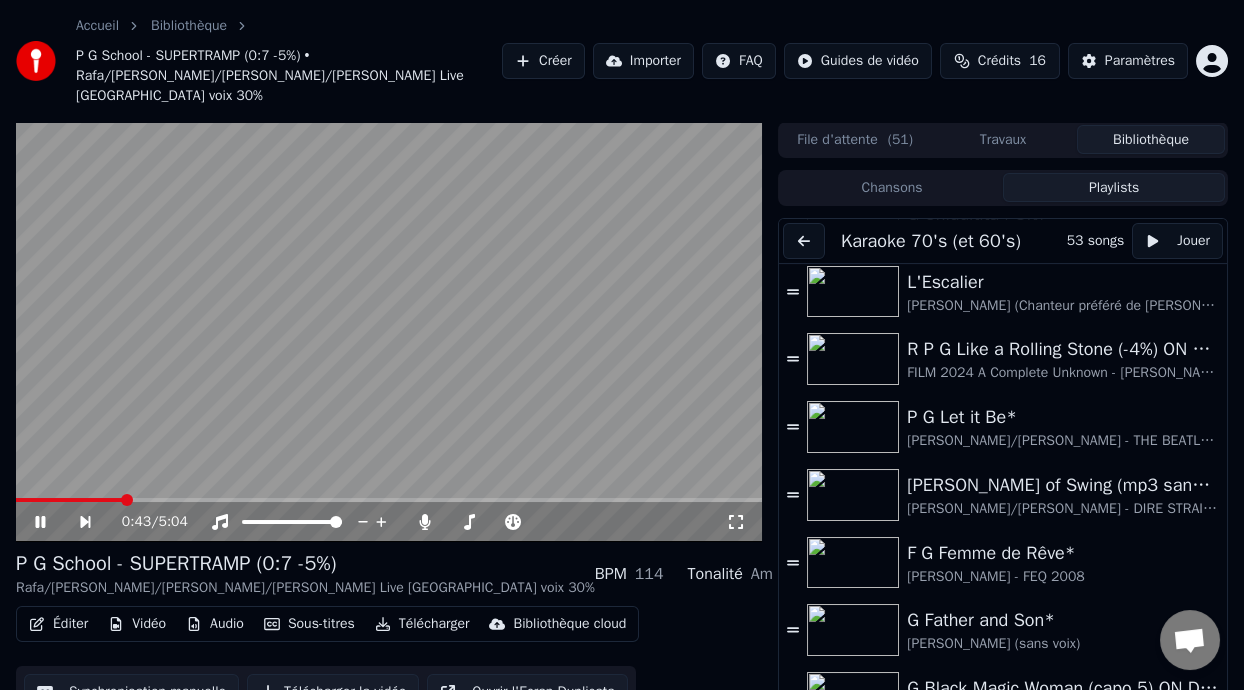 click 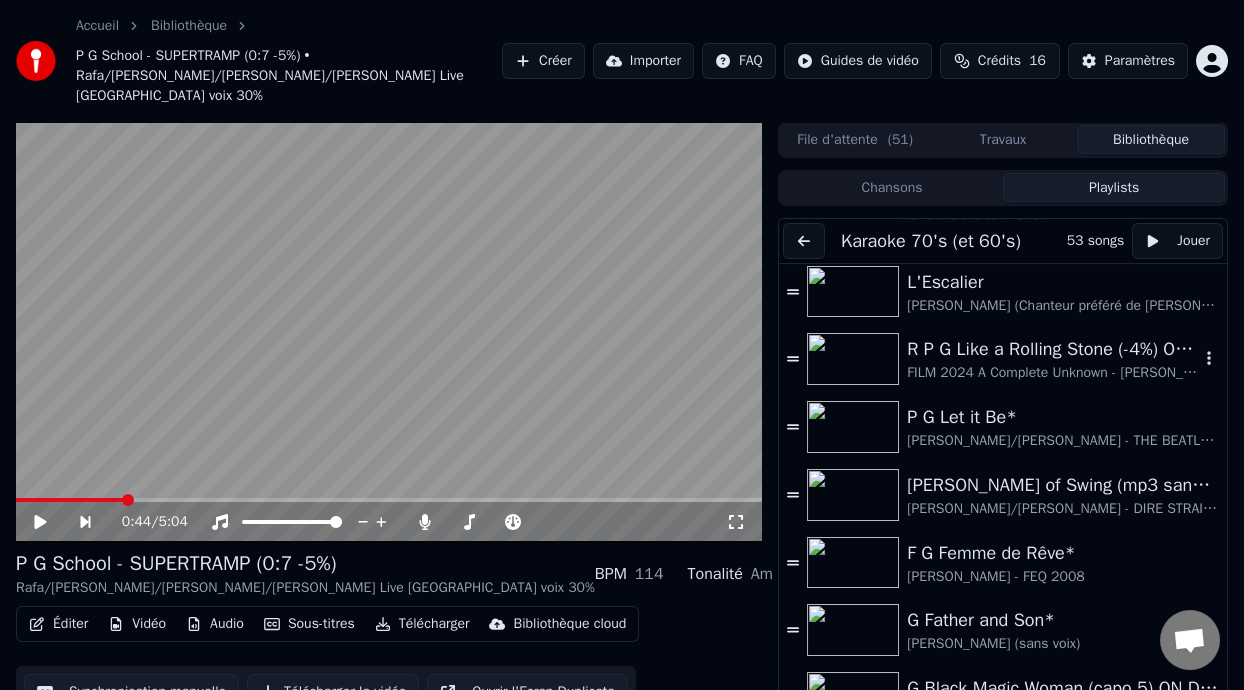 click on "R P G Like a Rolling Stone (-4%) ON DANSE" at bounding box center (1053, 349) 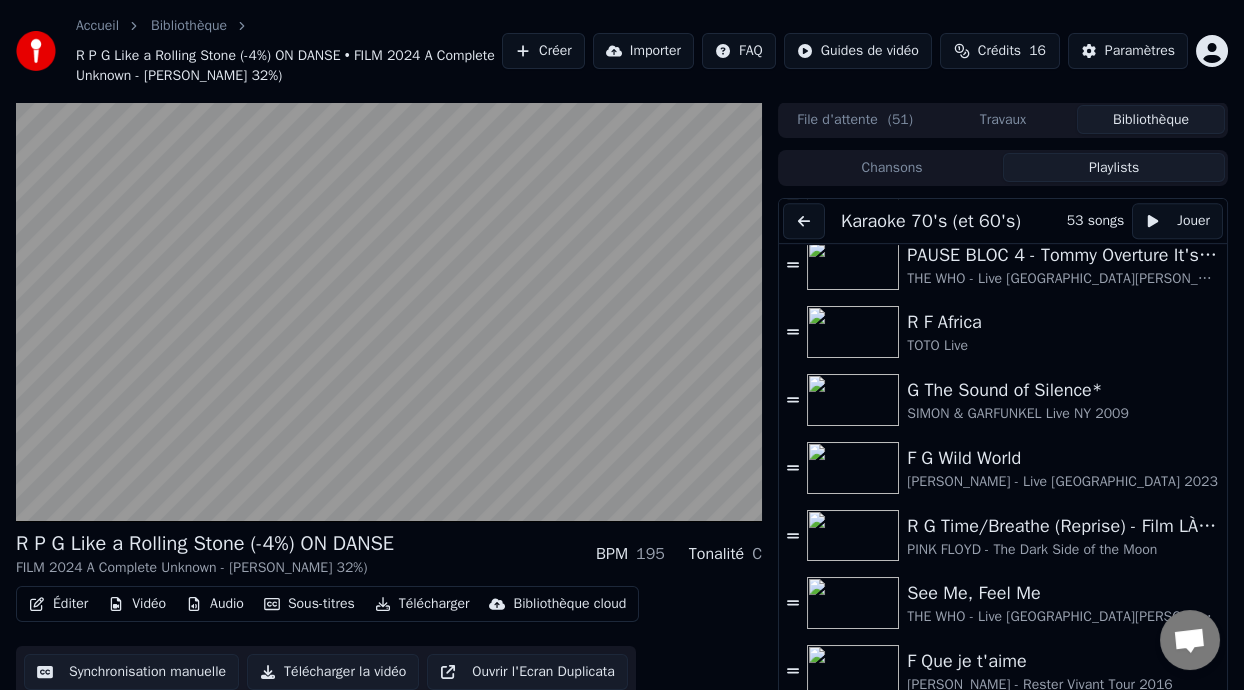 scroll, scrollTop: 2542, scrollLeft: 0, axis: vertical 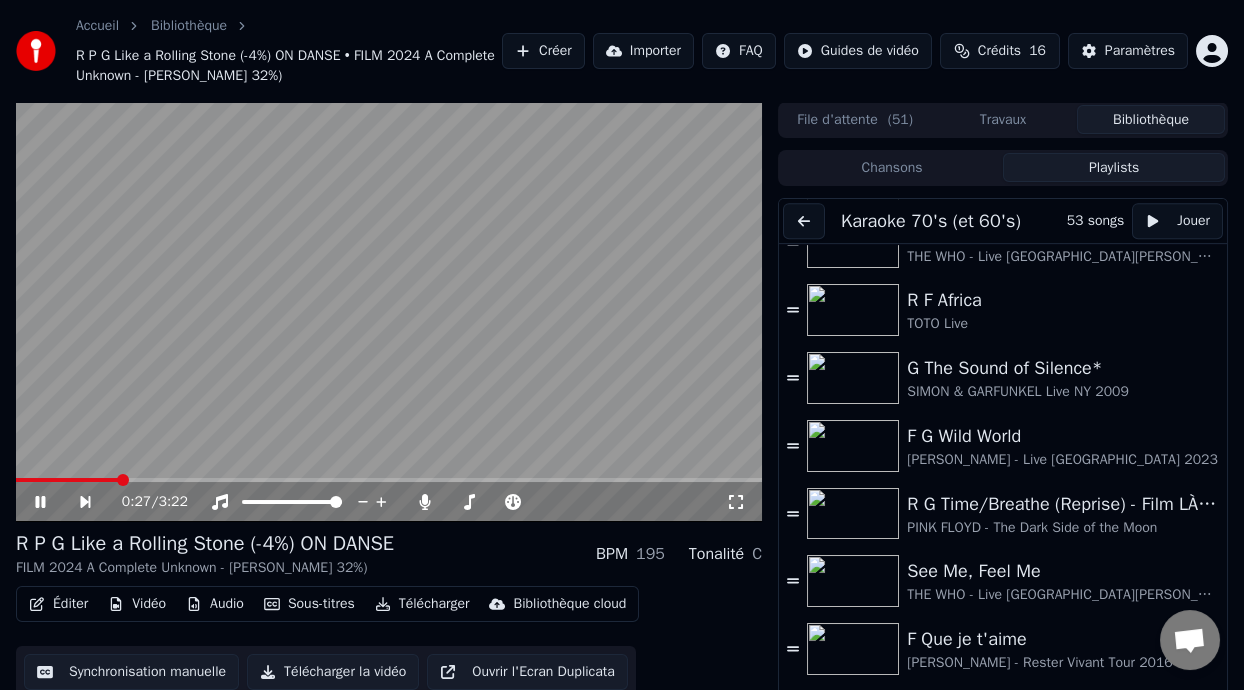 click 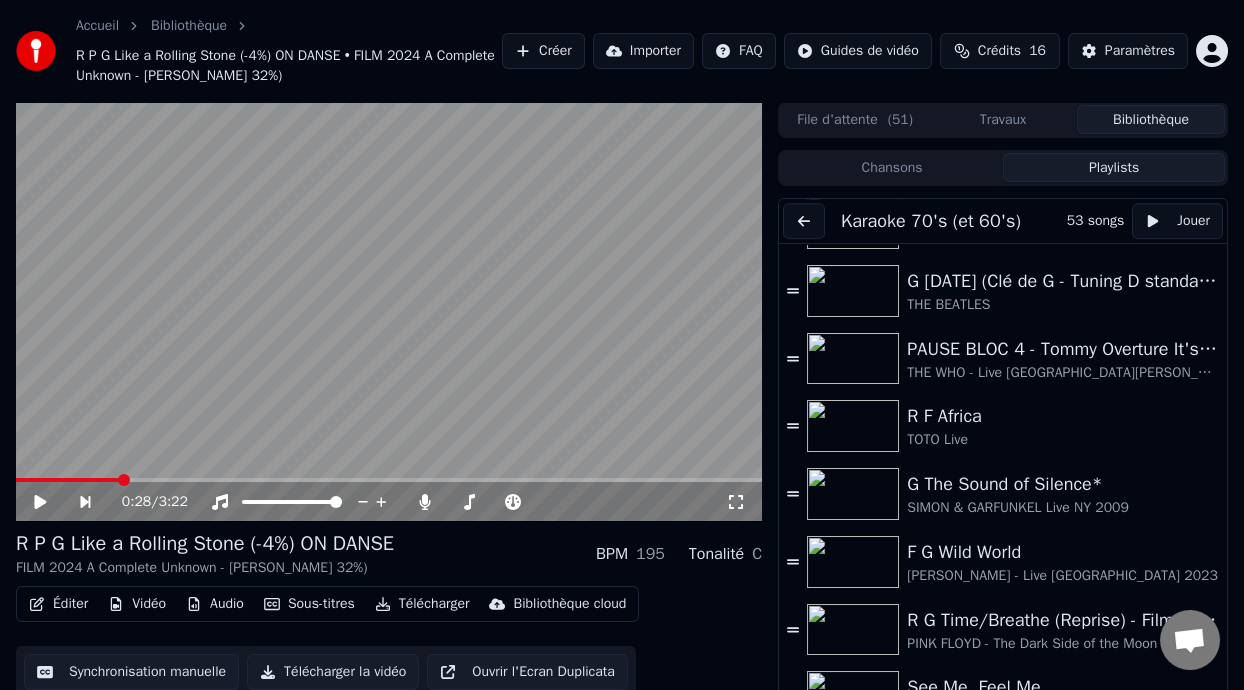 scroll, scrollTop: 2390, scrollLeft: 0, axis: vertical 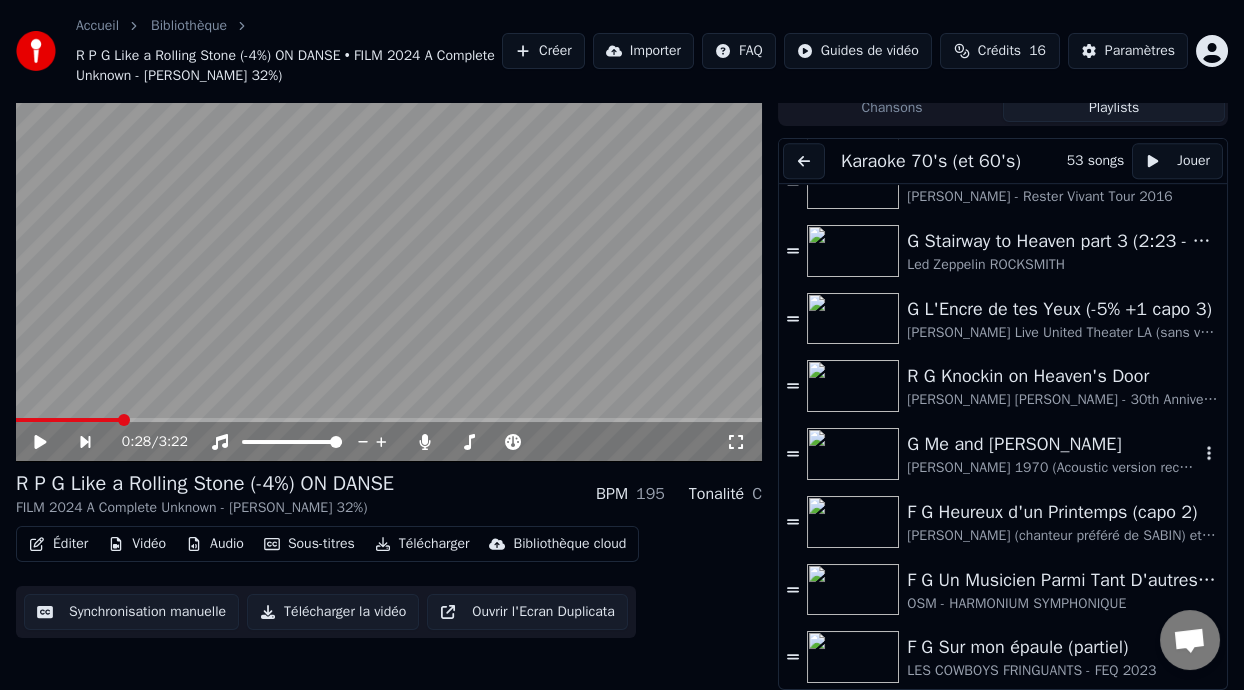 click on "G Me and [PERSON_NAME]" at bounding box center (1053, 444) 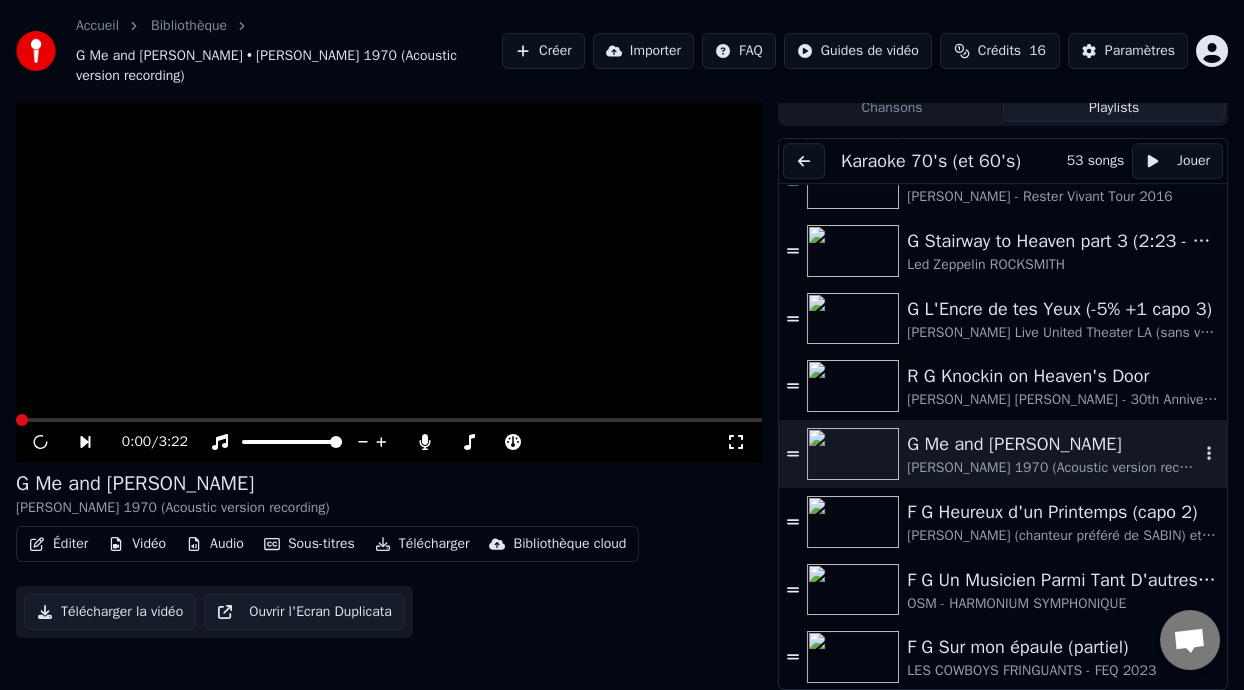 scroll, scrollTop: 59, scrollLeft: 0, axis: vertical 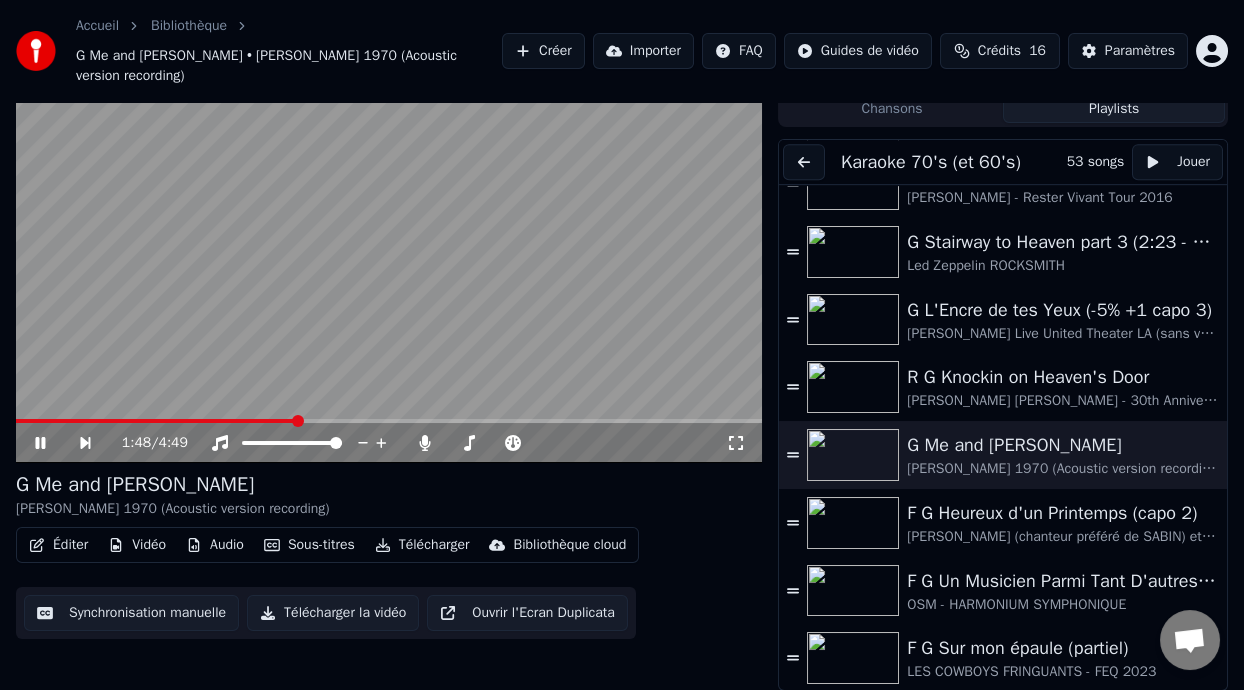 click 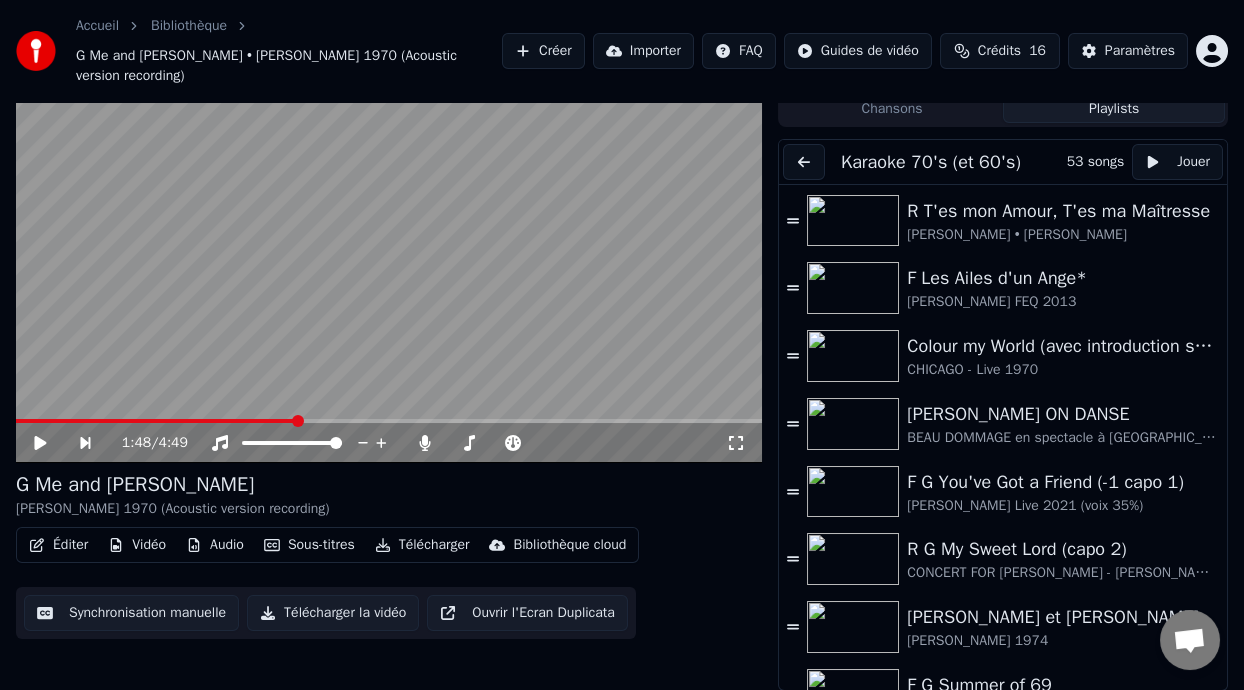 scroll, scrollTop: 0, scrollLeft: 0, axis: both 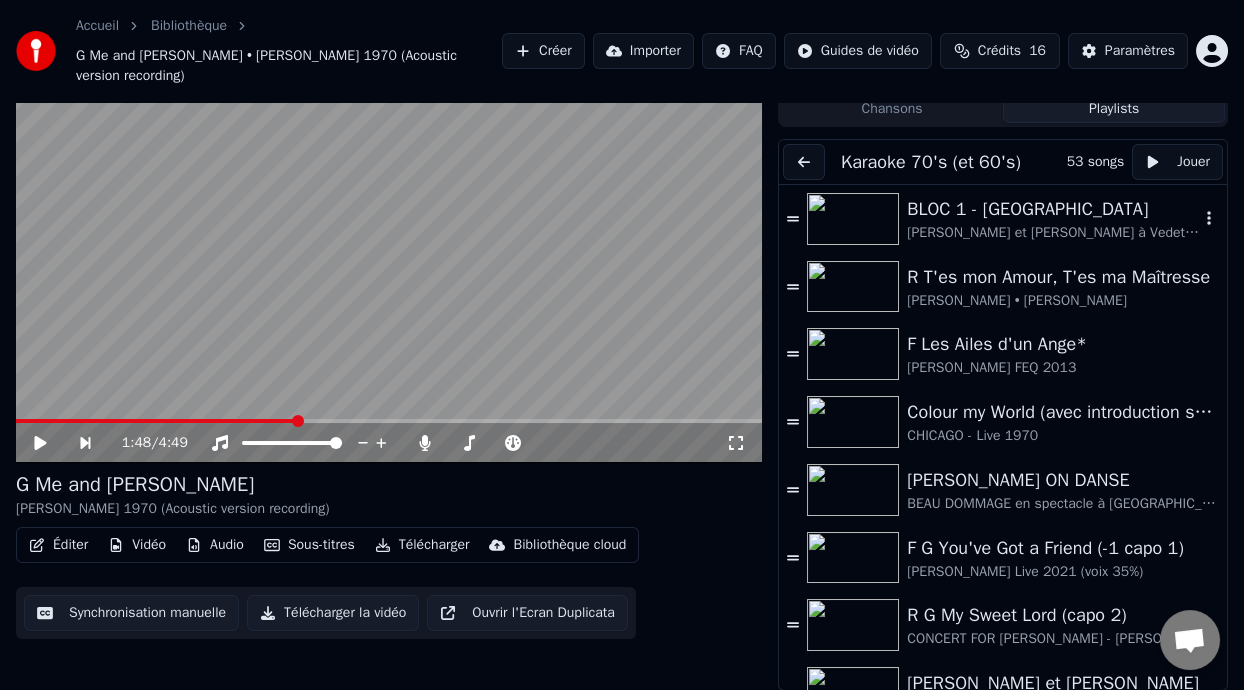 click on "[PERSON_NAME] et [PERSON_NAME] à Vedettes en direct 1978" at bounding box center (1053, 233) 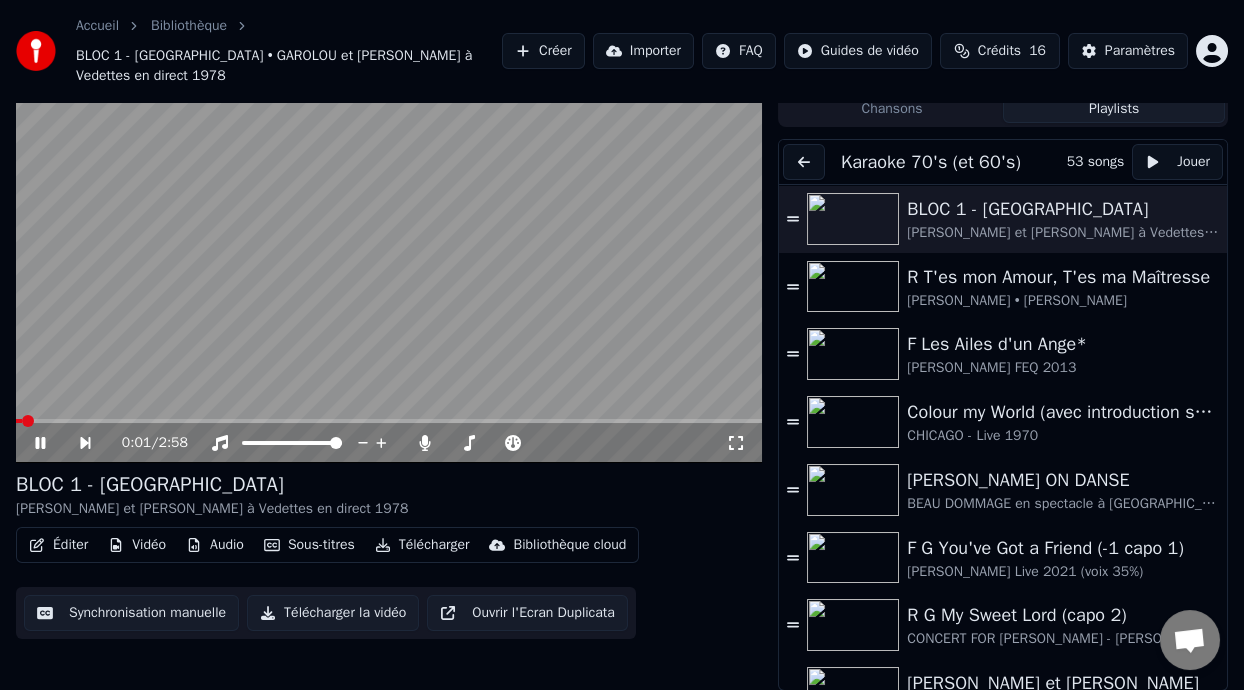 click 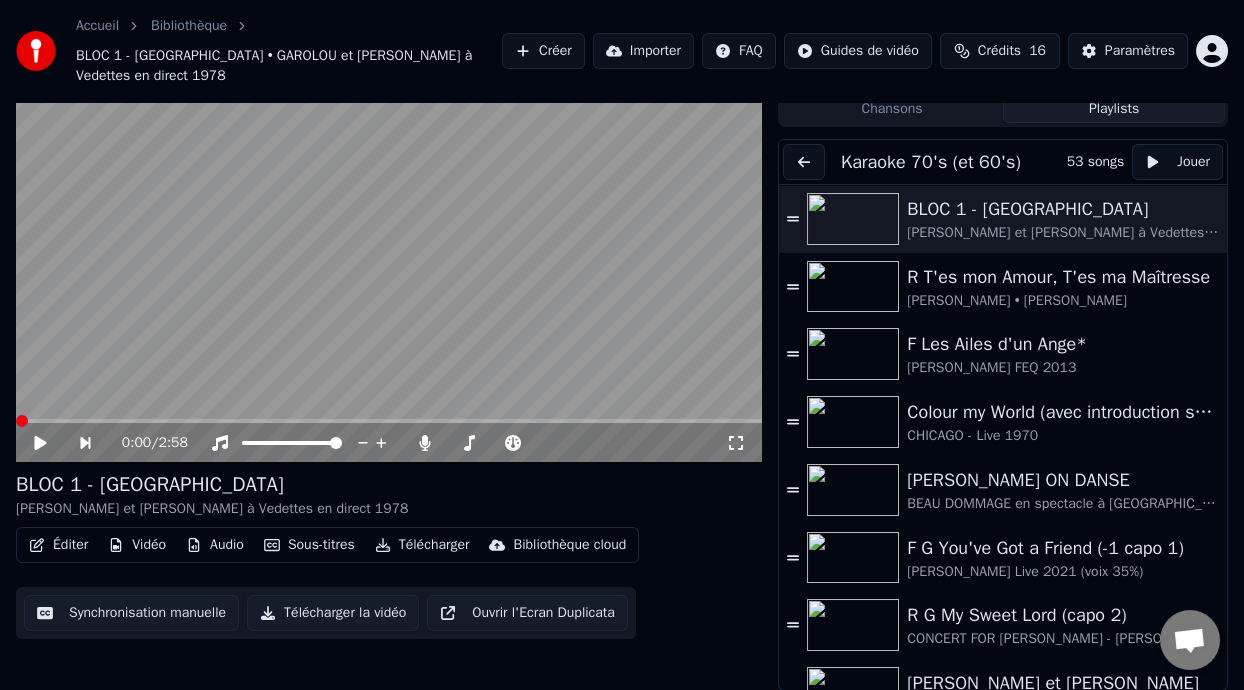 click 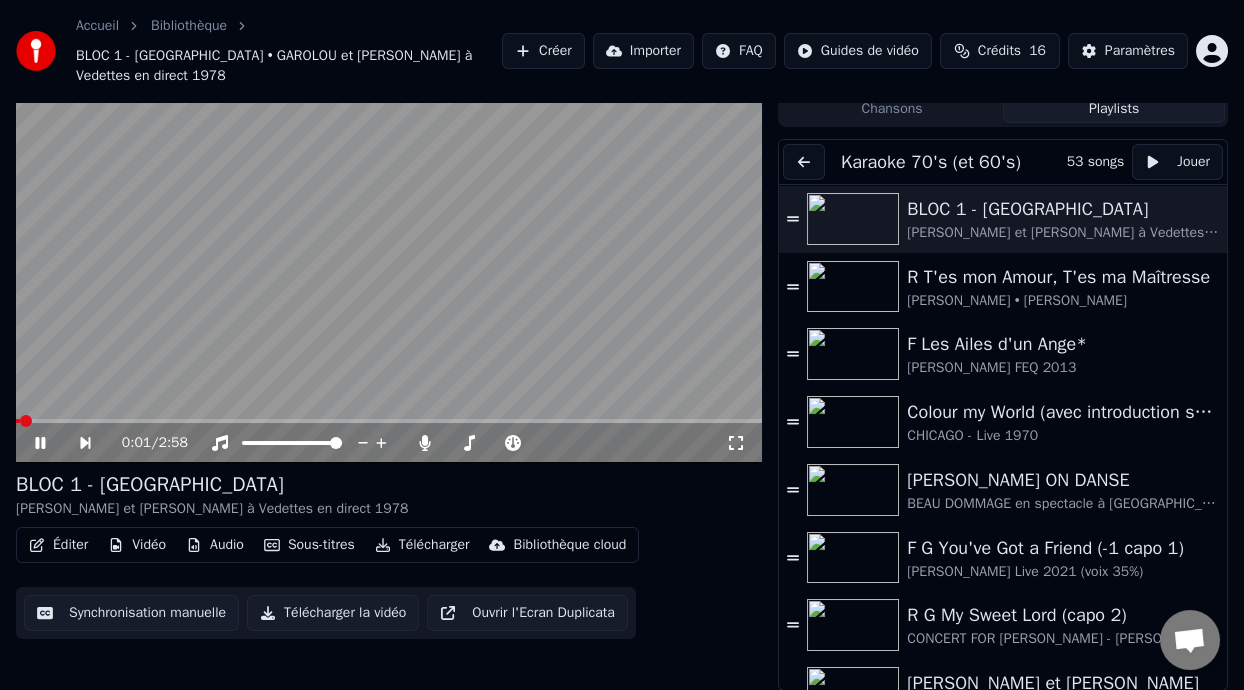 click 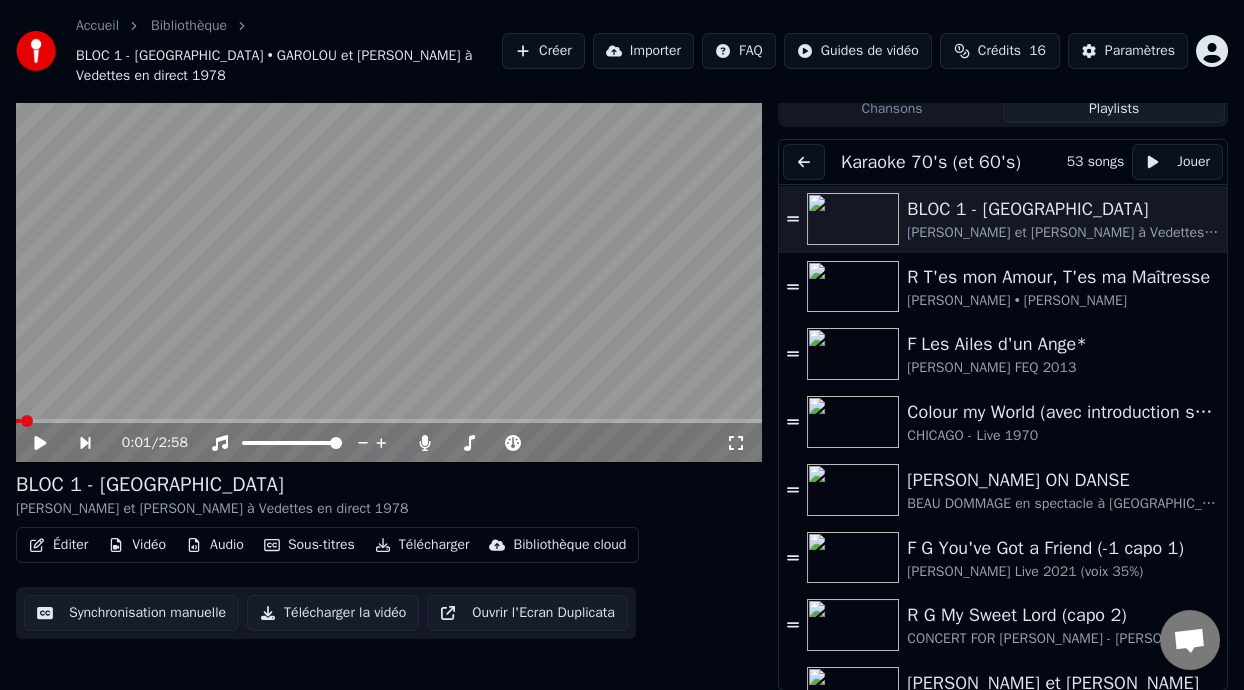 click 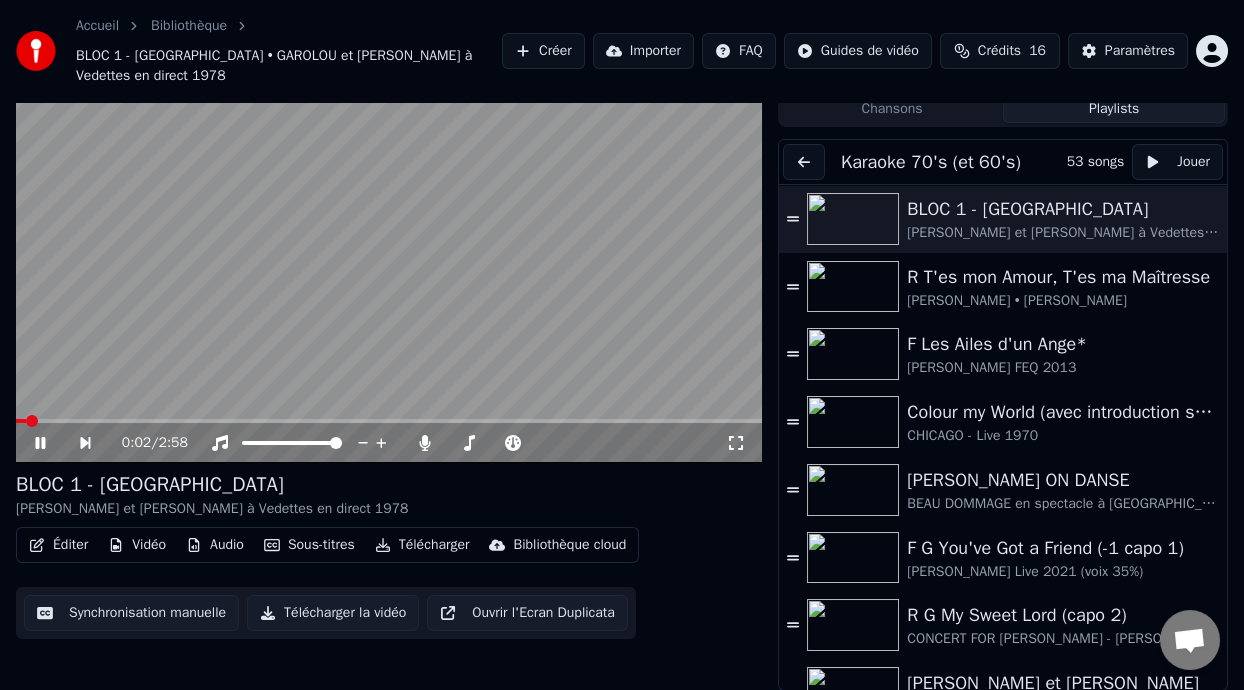 click 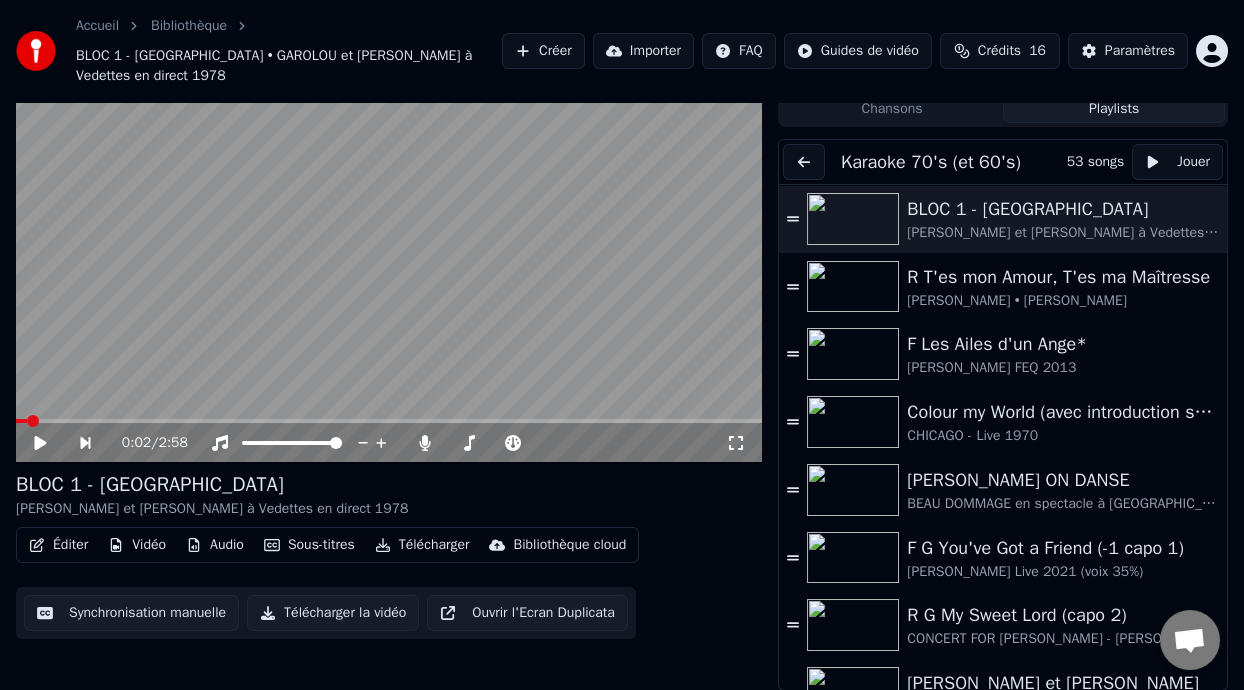 click 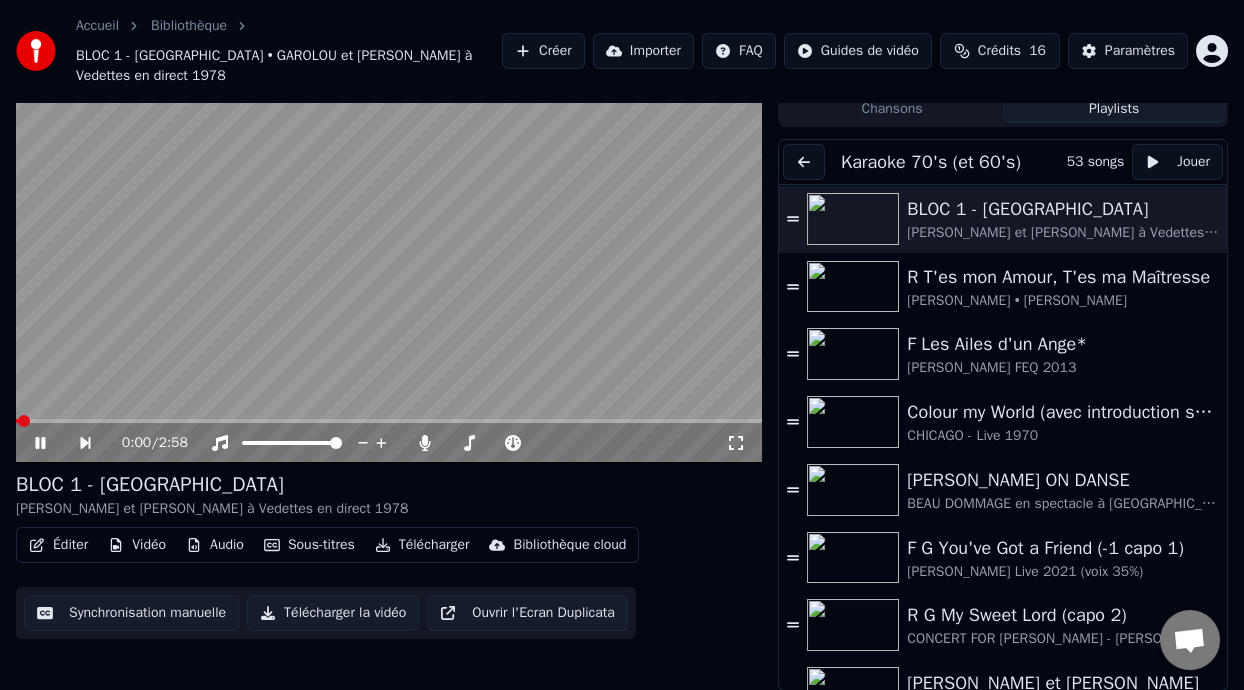 click on "0:00  /  2:58" at bounding box center [389, 443] 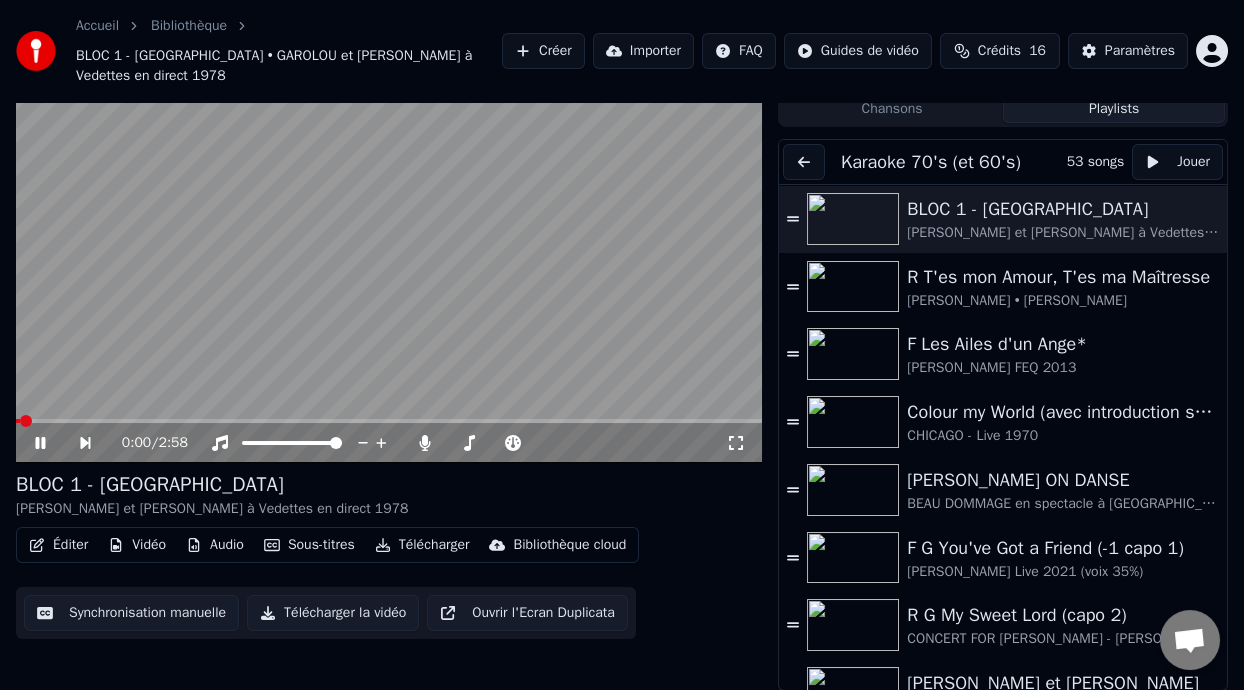 click on "0:00  /  2:58" at bounding box center [389, 443] 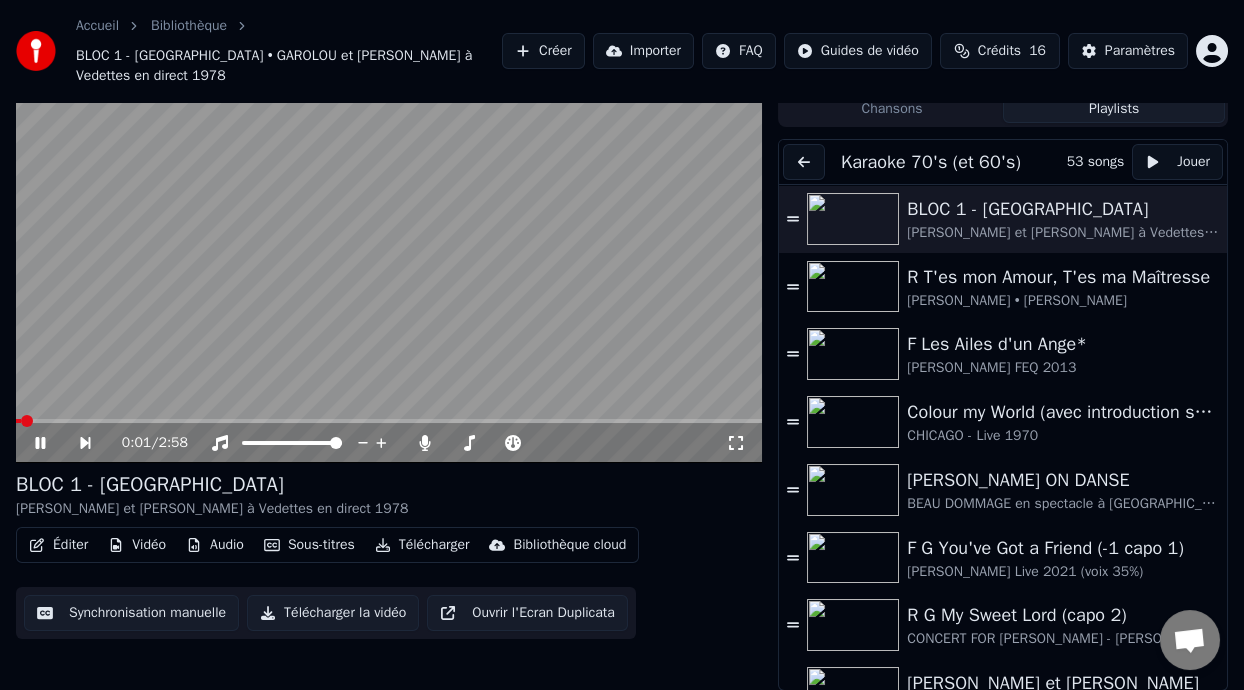 click 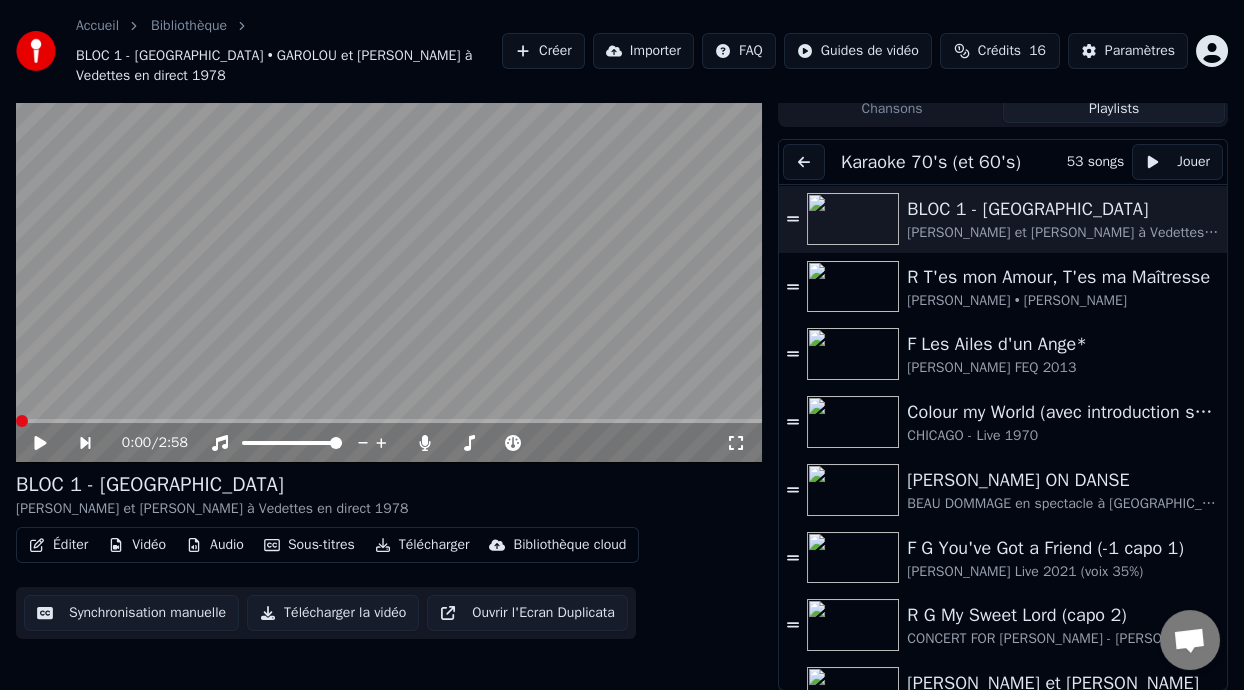 click 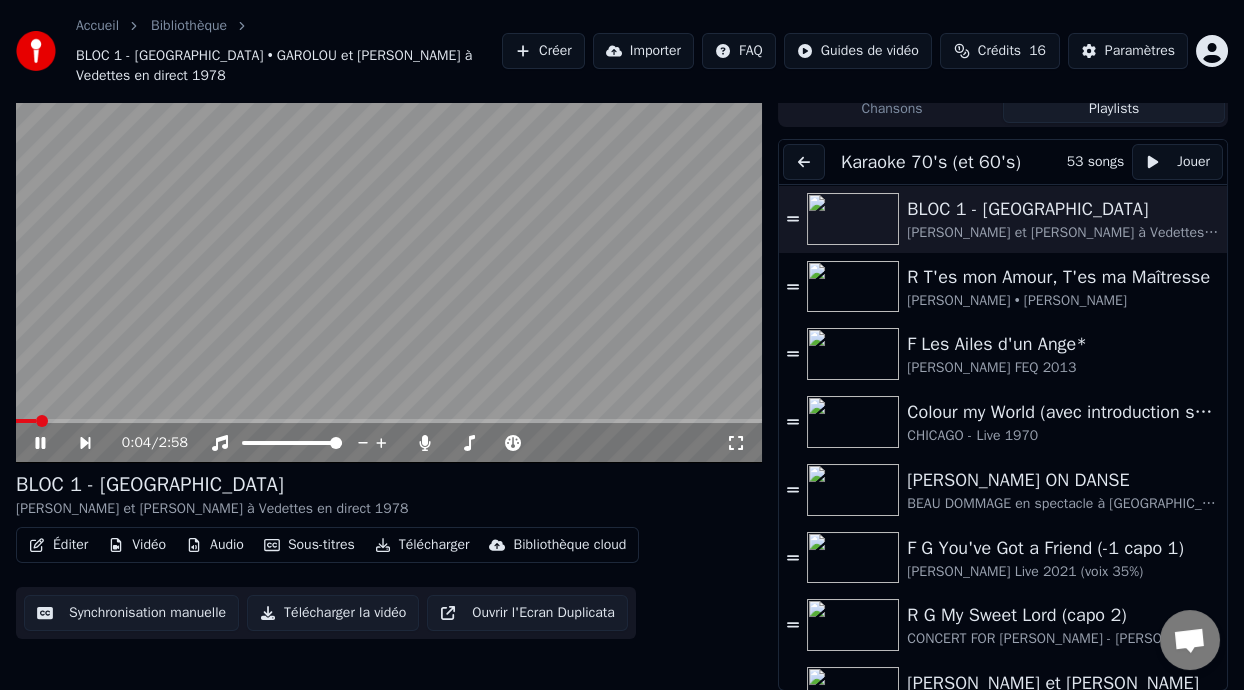 click 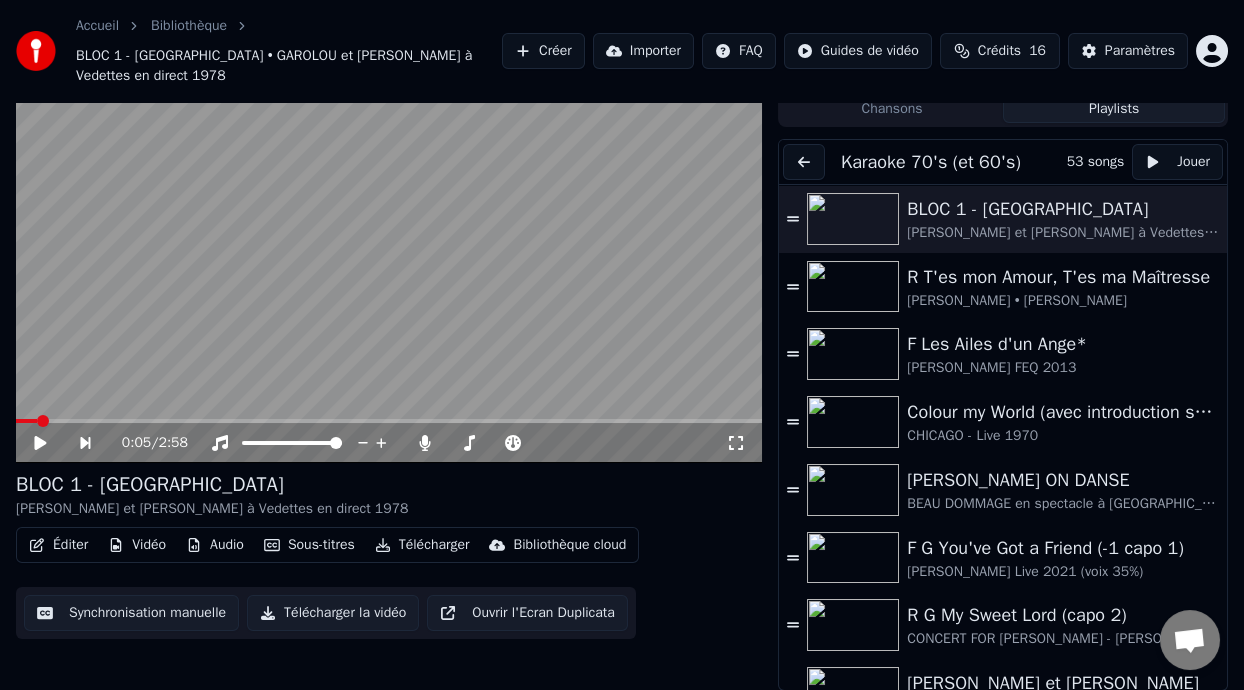 click 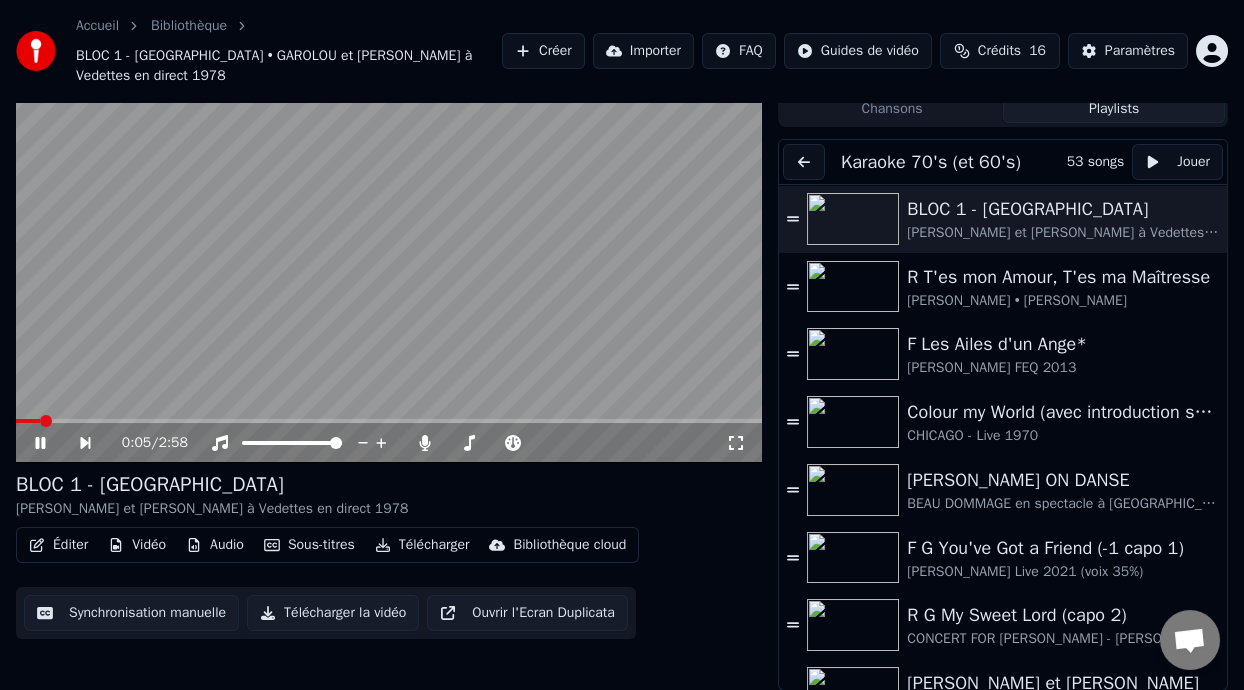 click 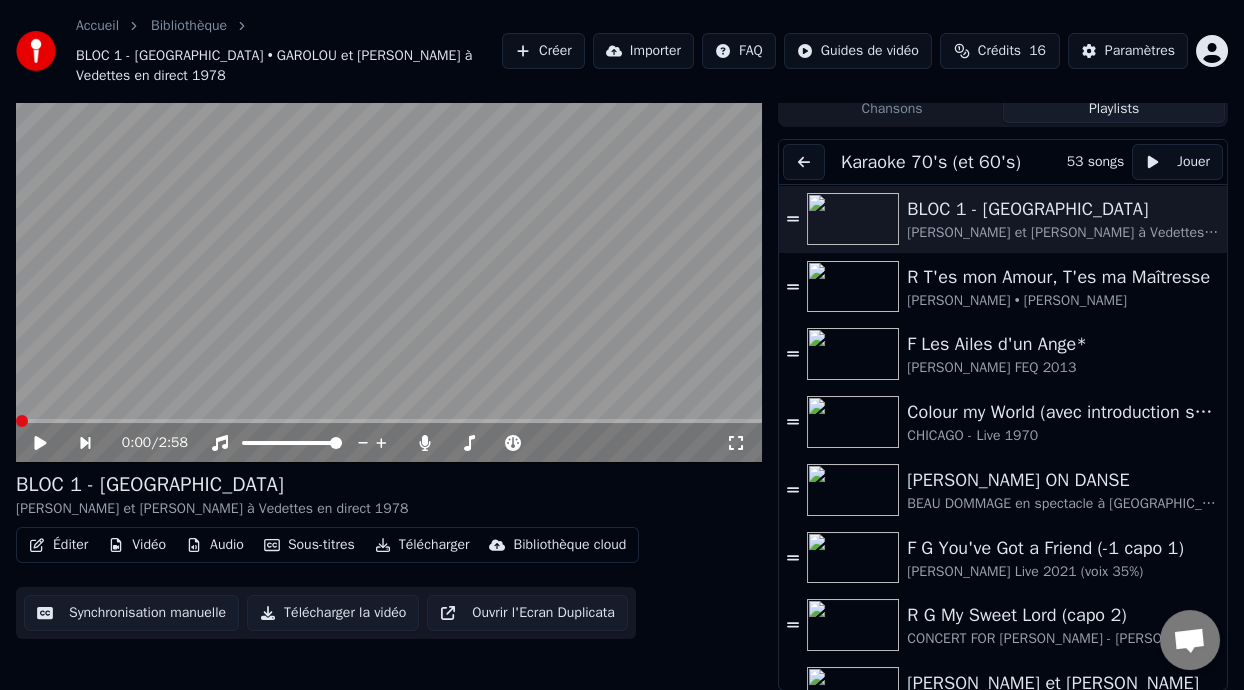 click 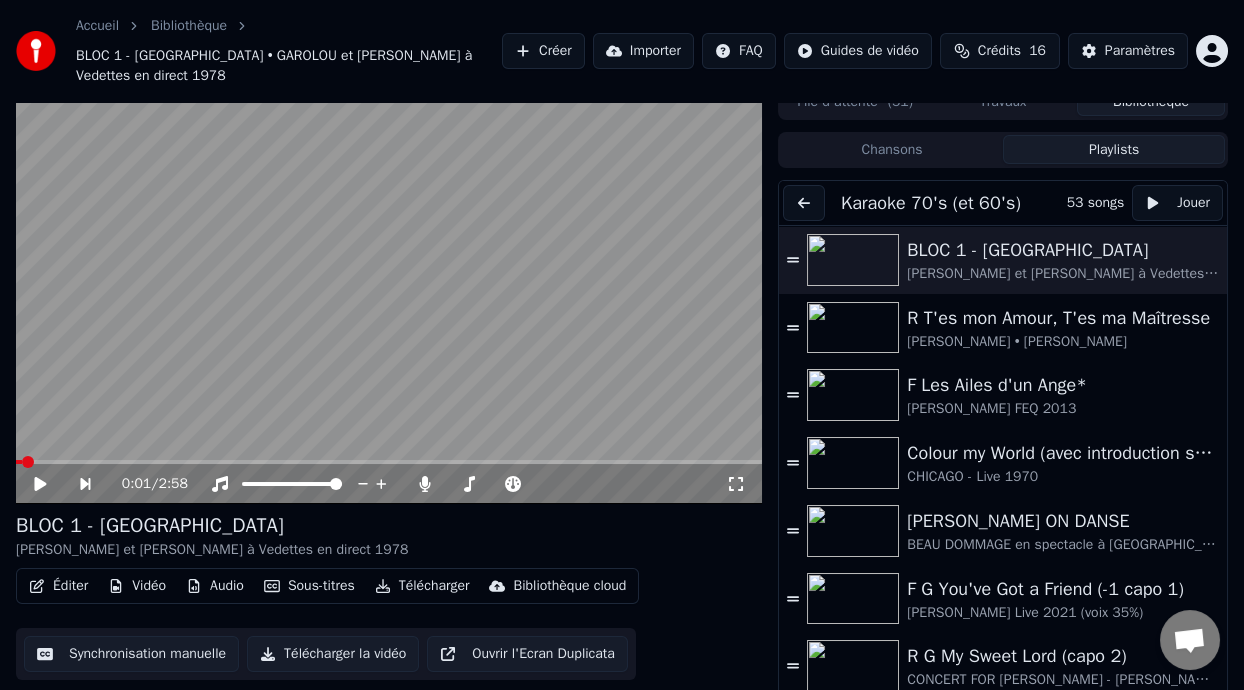 scroll, scrollTop: 59, scrollLeft: 0, axis: vertical 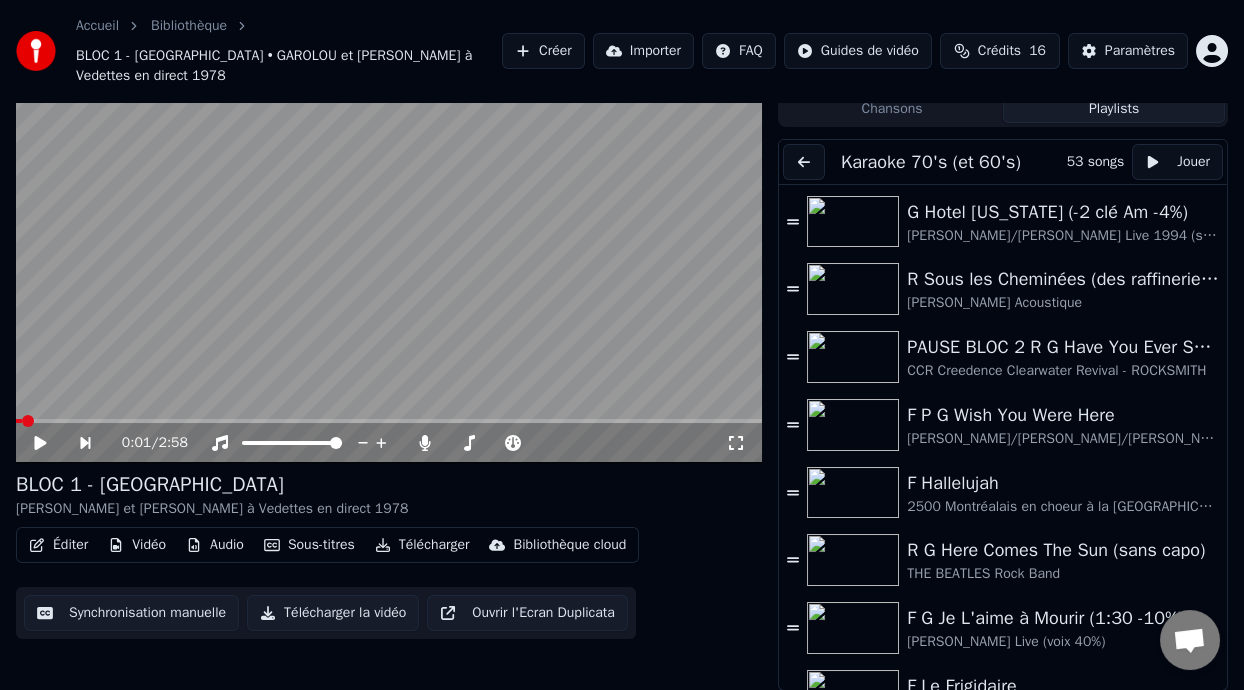 drag, startPoint x: 1238, startPoint y: 283, endPoint x: 1239, endPoint y: 235, distance: 48.010414 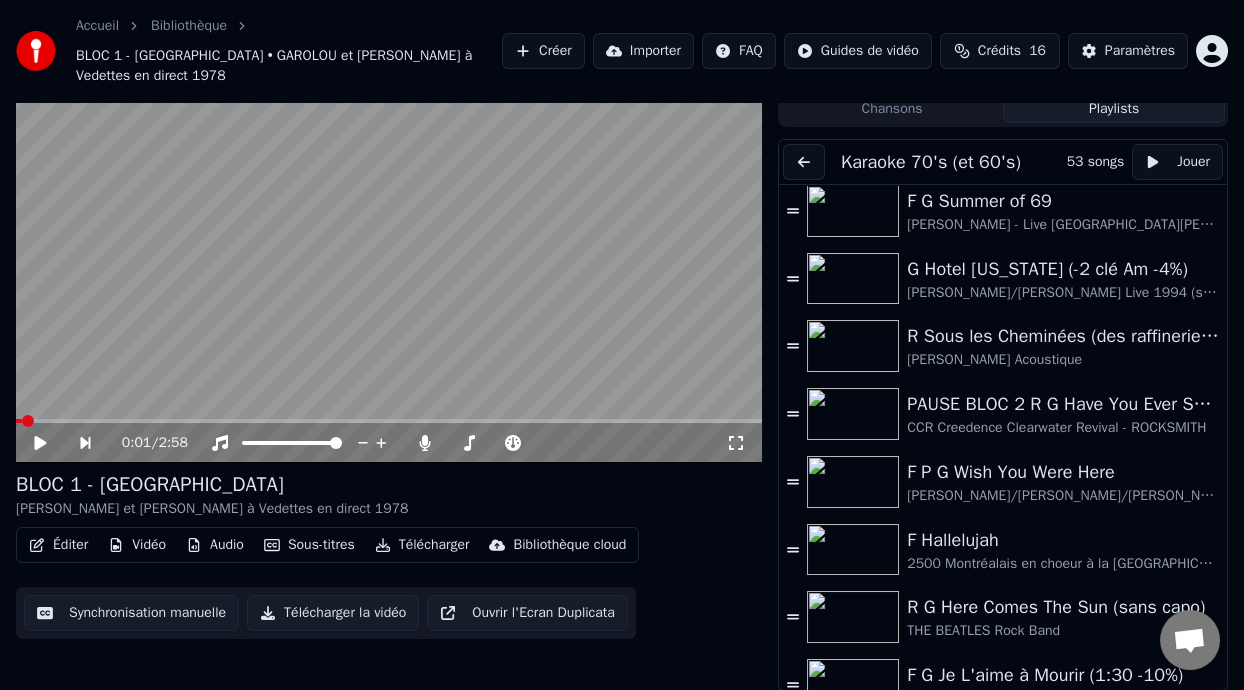 scroll, scrollTop: 540, scrollLeft: 0, axis: vertical 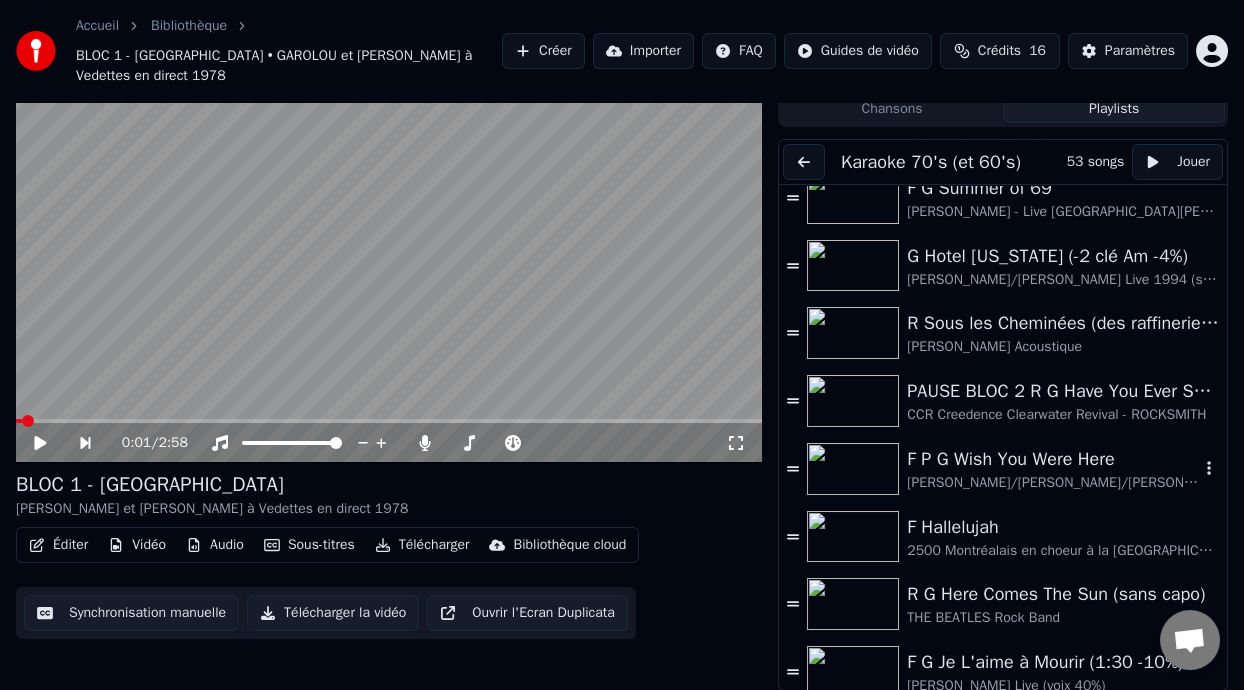 click on "F P G  Wish You Were Here" at bounding box center (1053, 459) 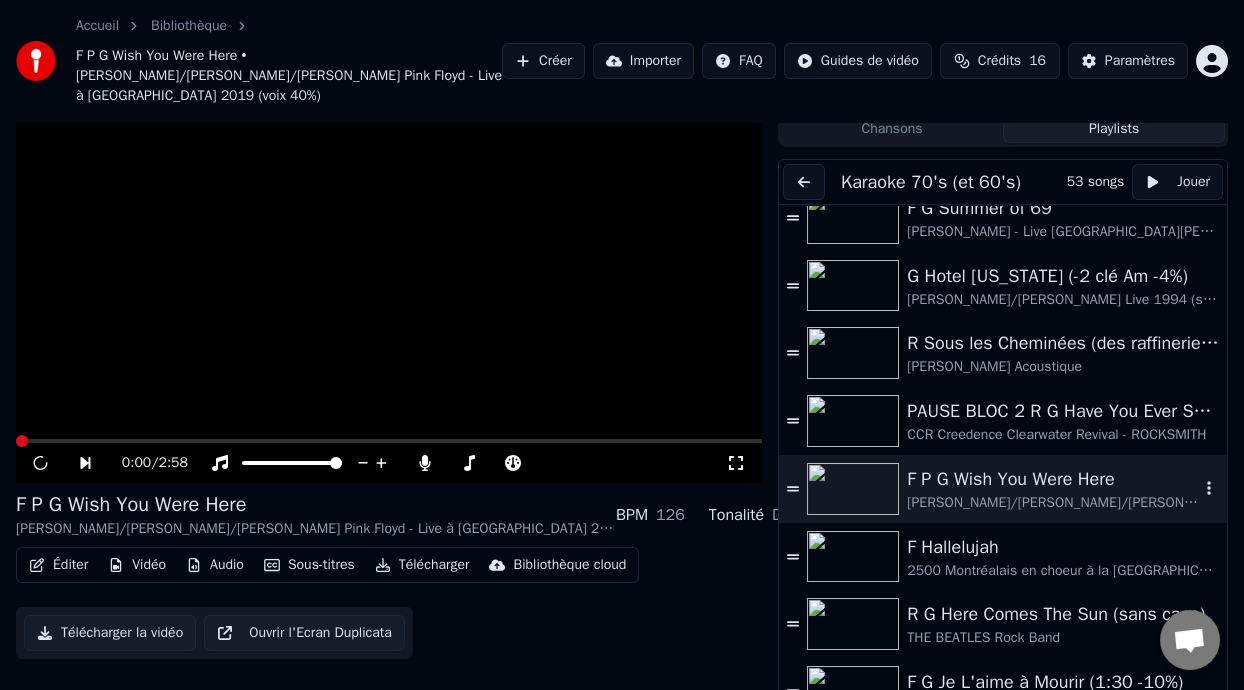 scroll, scrollTop: 79, scrollLeft: 0, axis: vertical 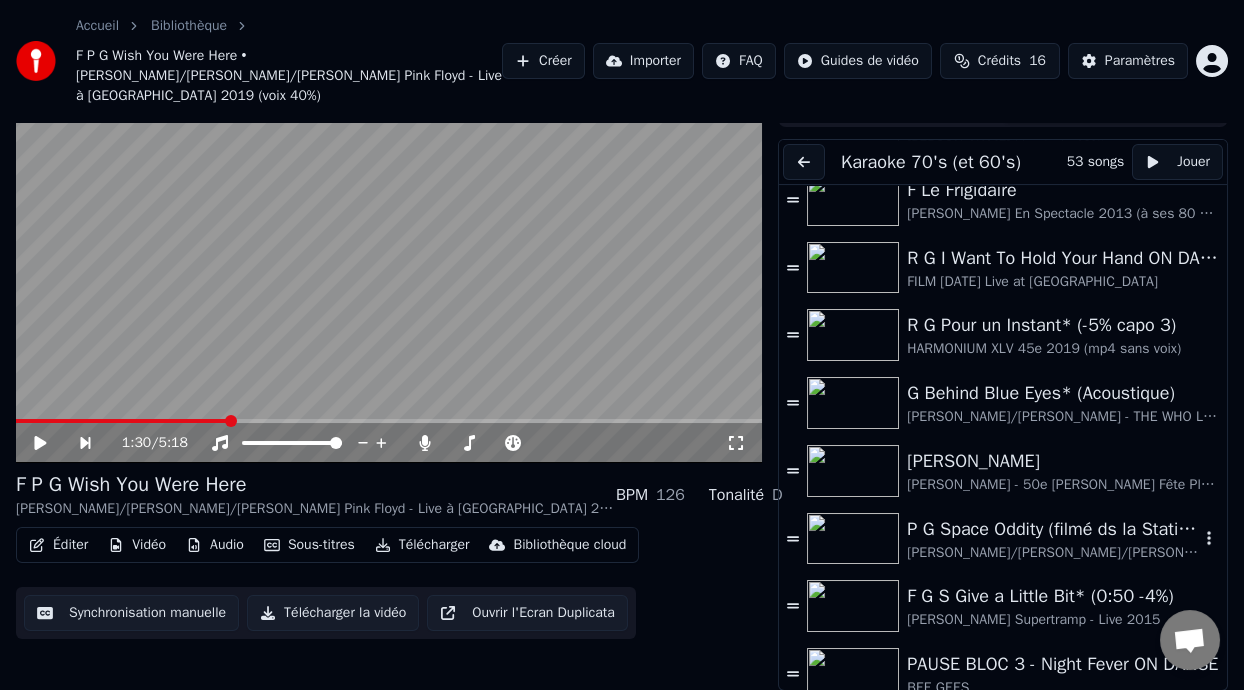click on "P G Space Oddity (filmé ds la Station Spatiale Internationale)" at bounding box center (1053, 529) 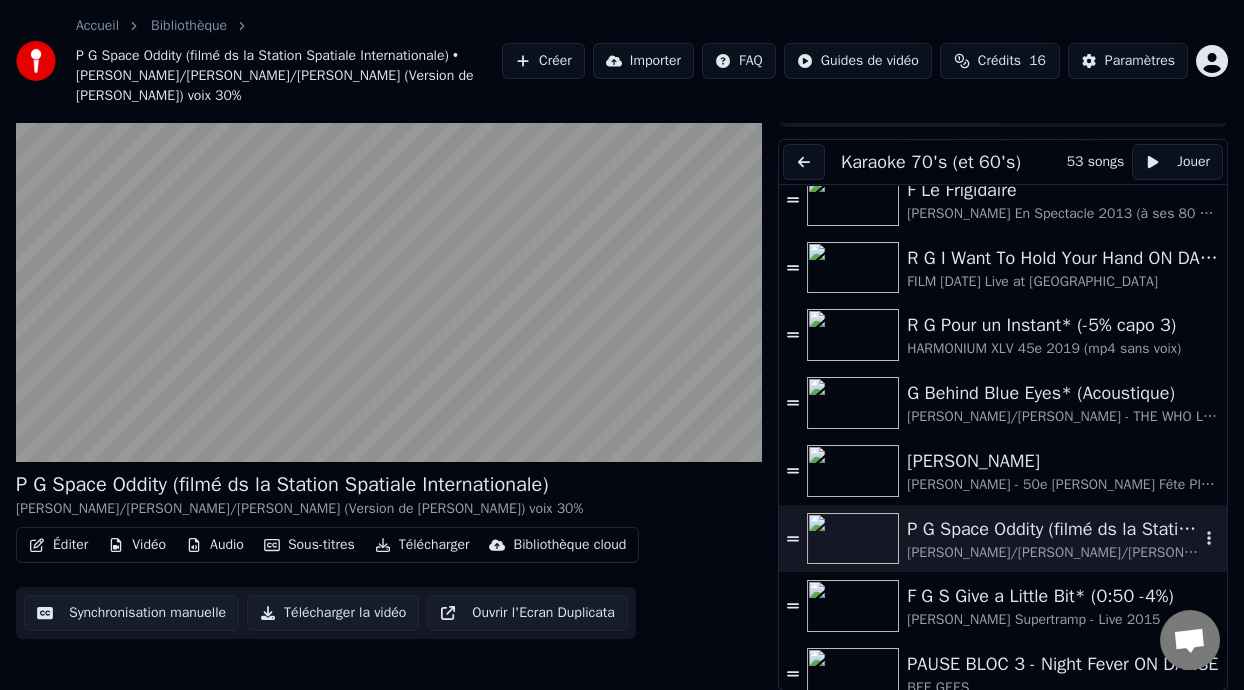 scroll, scrollTop: 39, scrollLeft: 0, axis: vertical 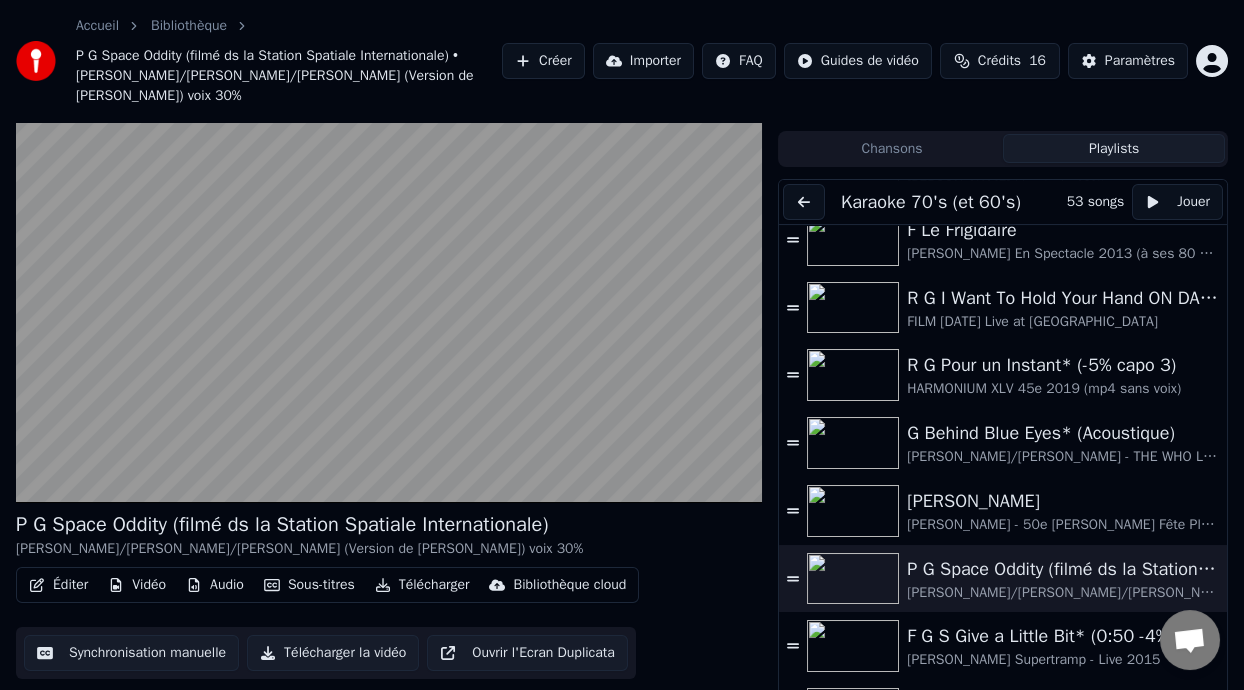 click on "Sous-titres" at bounding box center [309, 585] 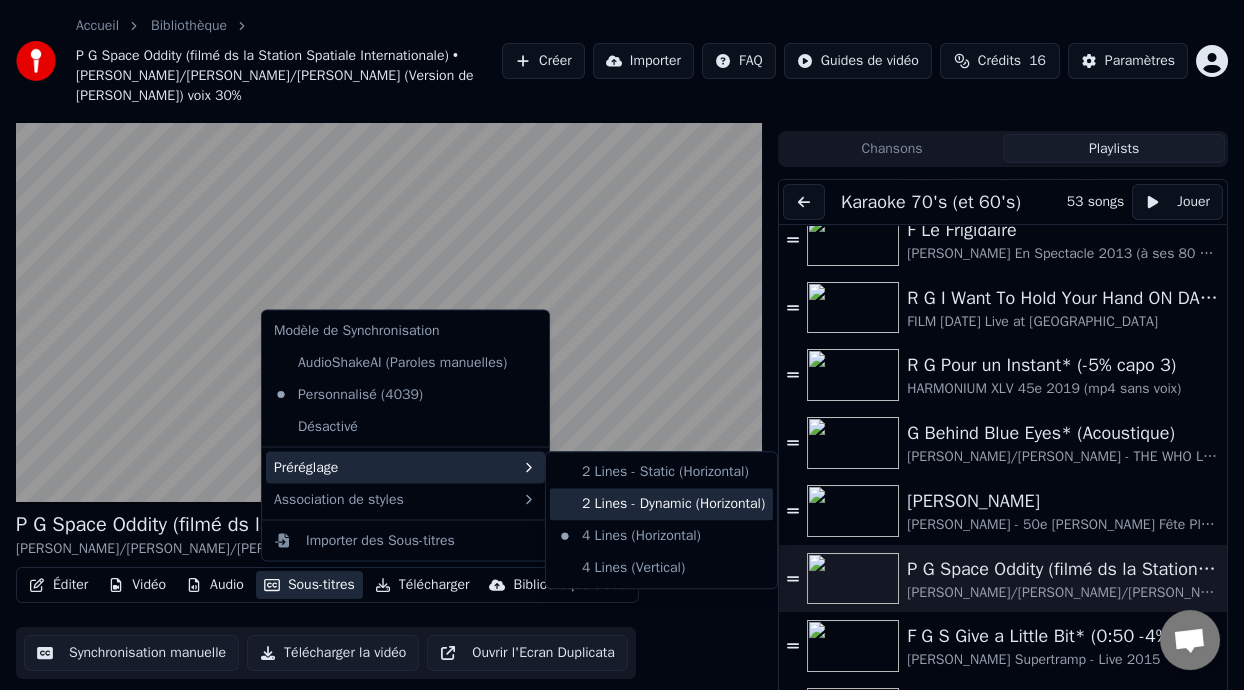 click on "2 Lines - Dynamic (Horizontal)" at bounding box center (661, 504) 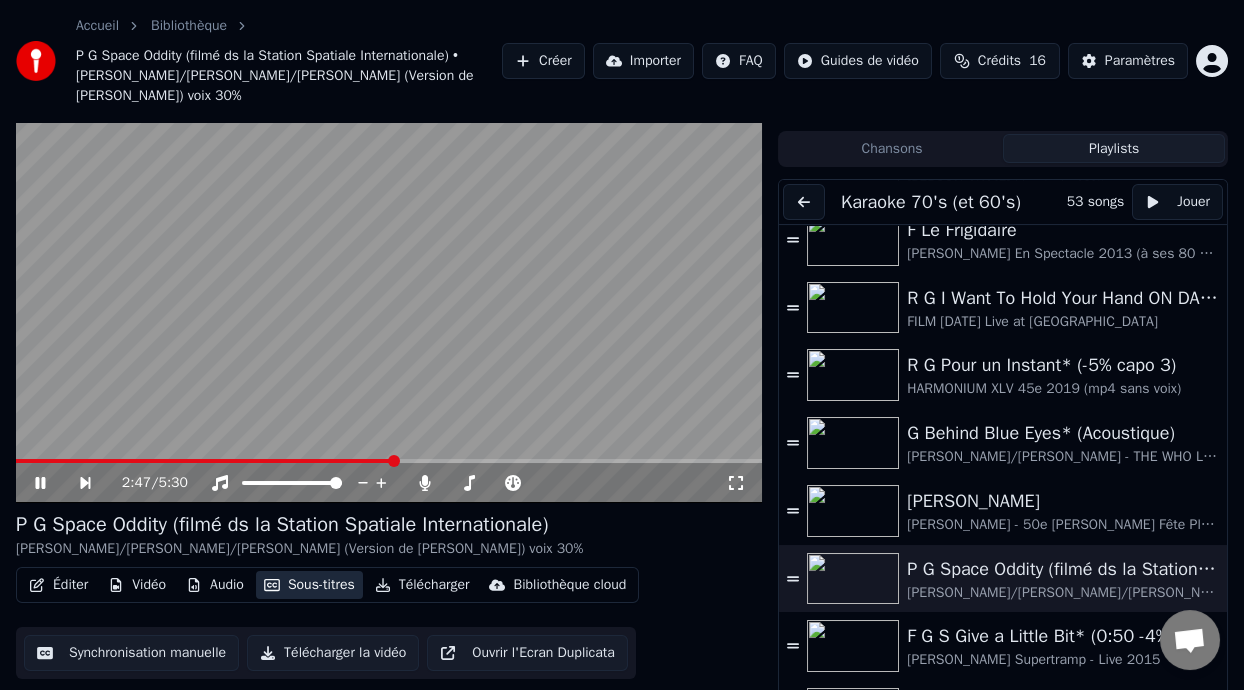 type 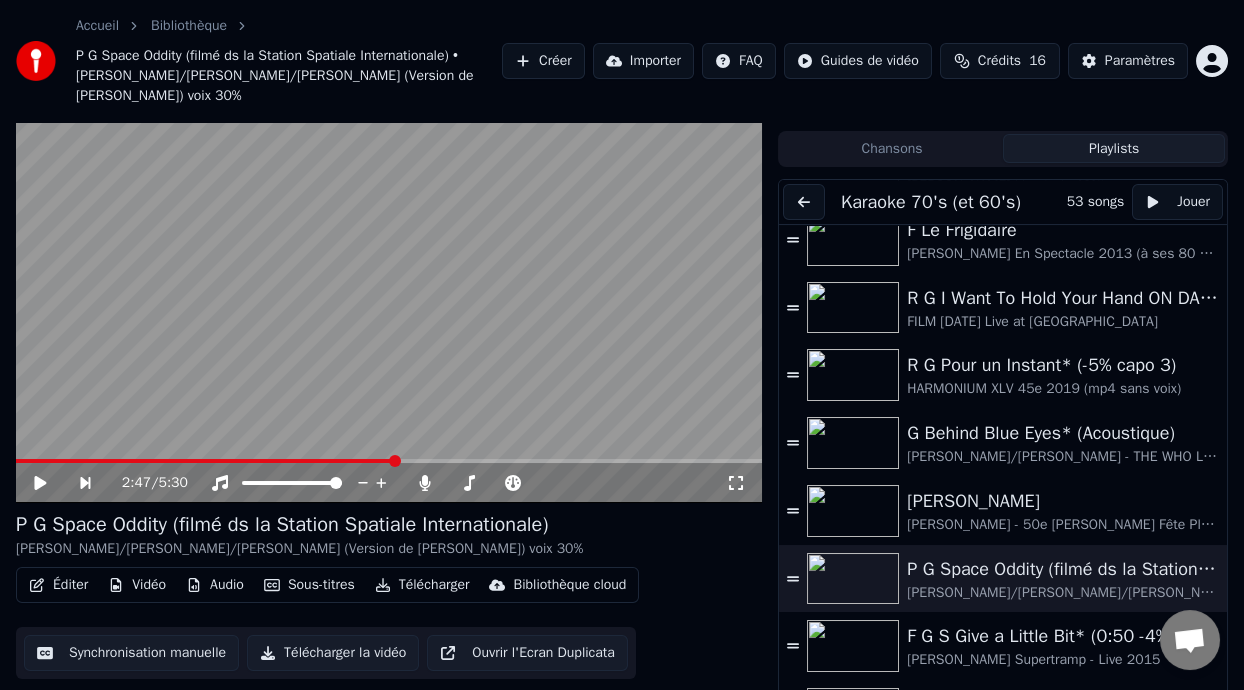 click on "P G Space Oddity (filmé ds la Station Spatiale Internationale) [PERSON_NAME]/[PERSON_NAME]/[PERSON_NAME] (Version de [PERSON_NAME]) voix 30%" at bounding box center [389, 535] 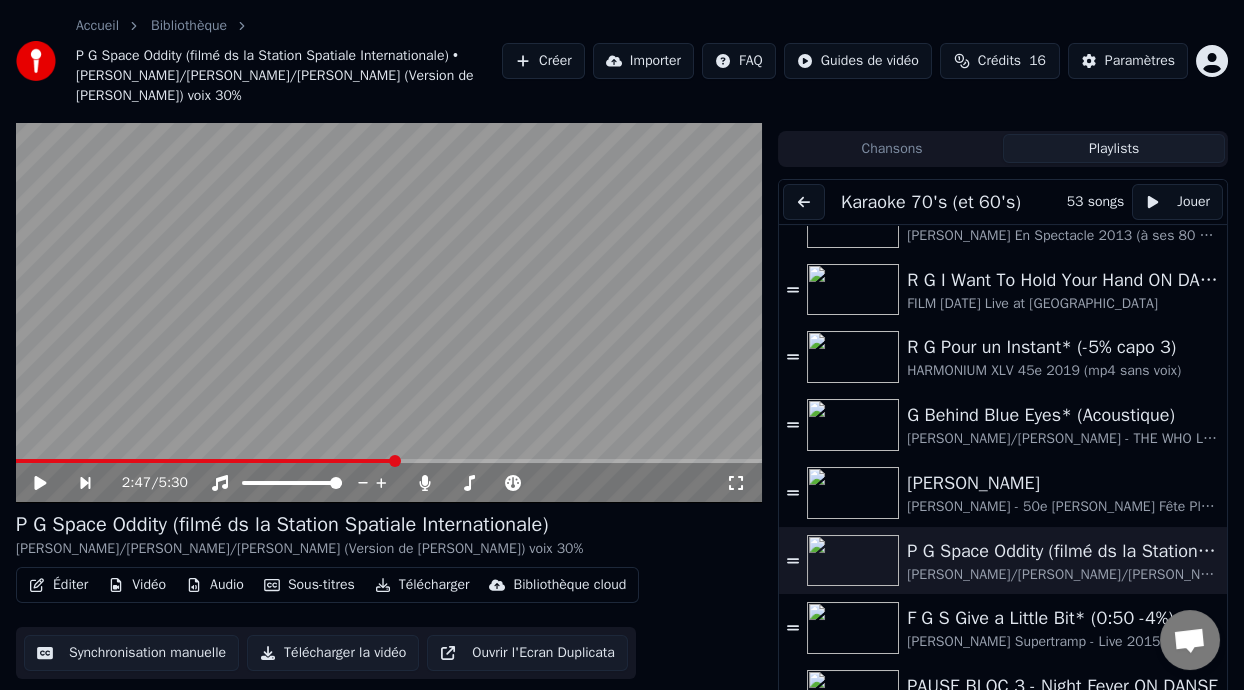 scroll, scrollTop: 1099, scrollLeft: 0, axis: vertical 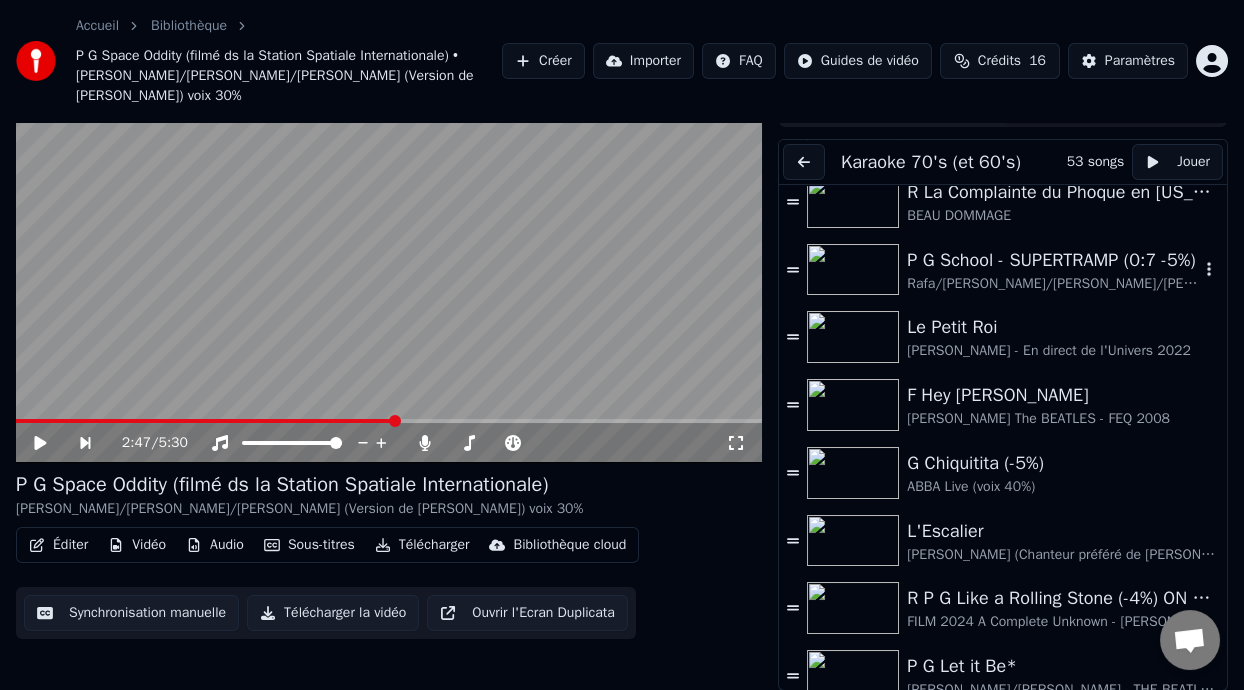 click on "P G School - SUPERTRAMP (0:7 -5%)" at bounding box center [1053, 260] 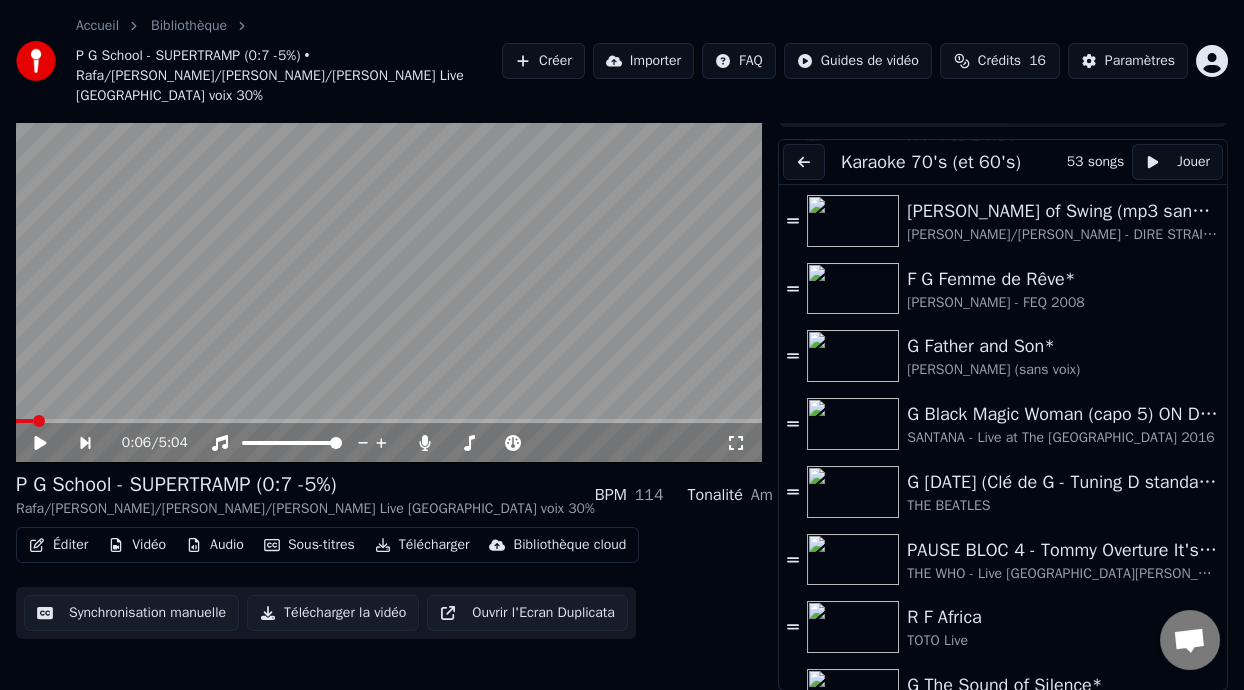 scroll, scrollTop: 2184, scrollLeft: 0, axis: vertical 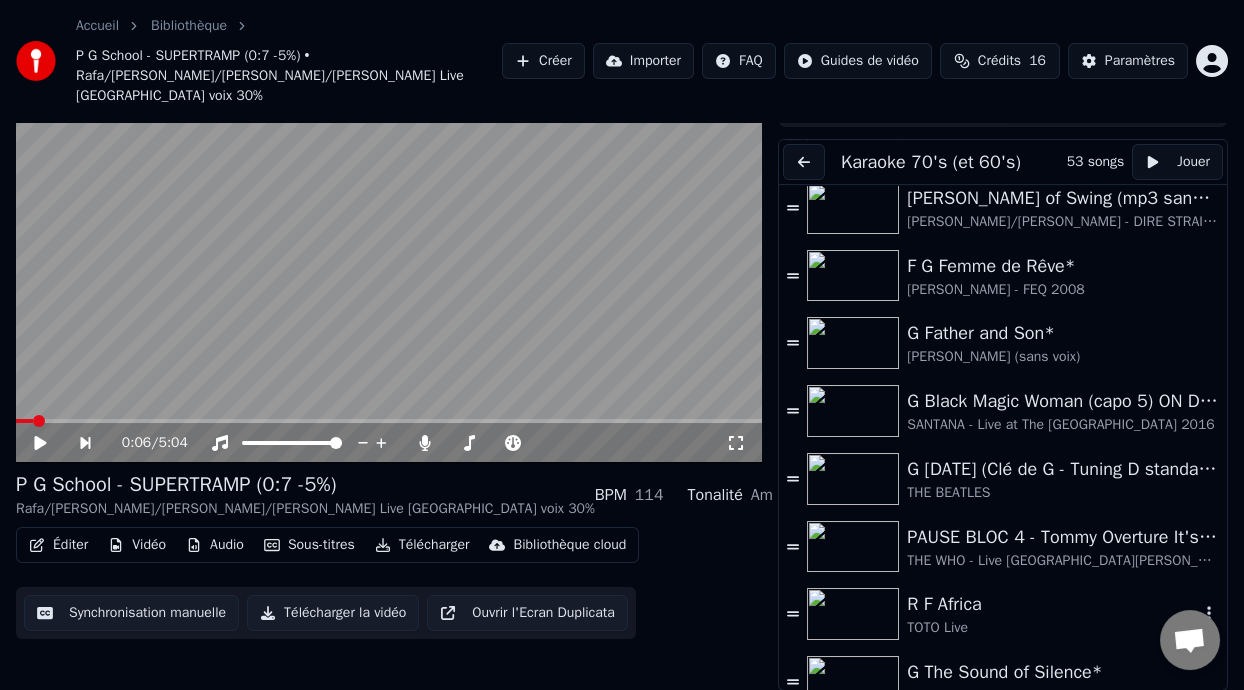 click on "TOTO Live" at bounding box center (1053, 628) 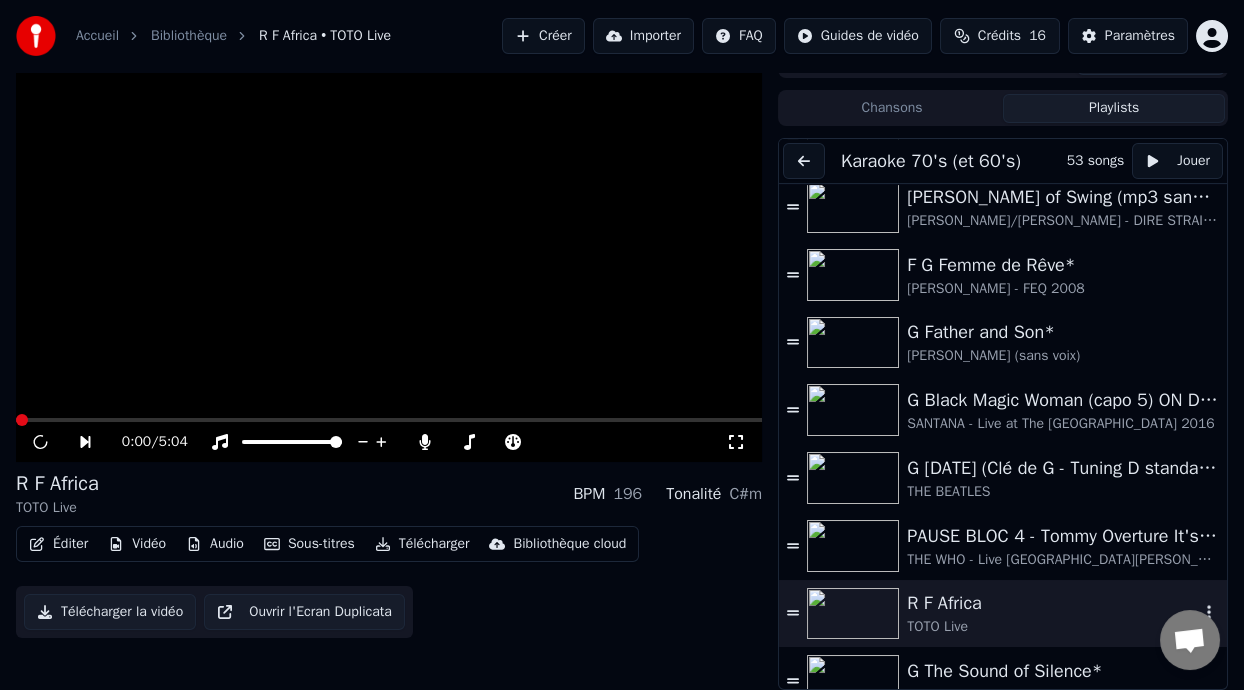 scroll, scrollTop: 30, scrollLeft: 0, axis: vertical 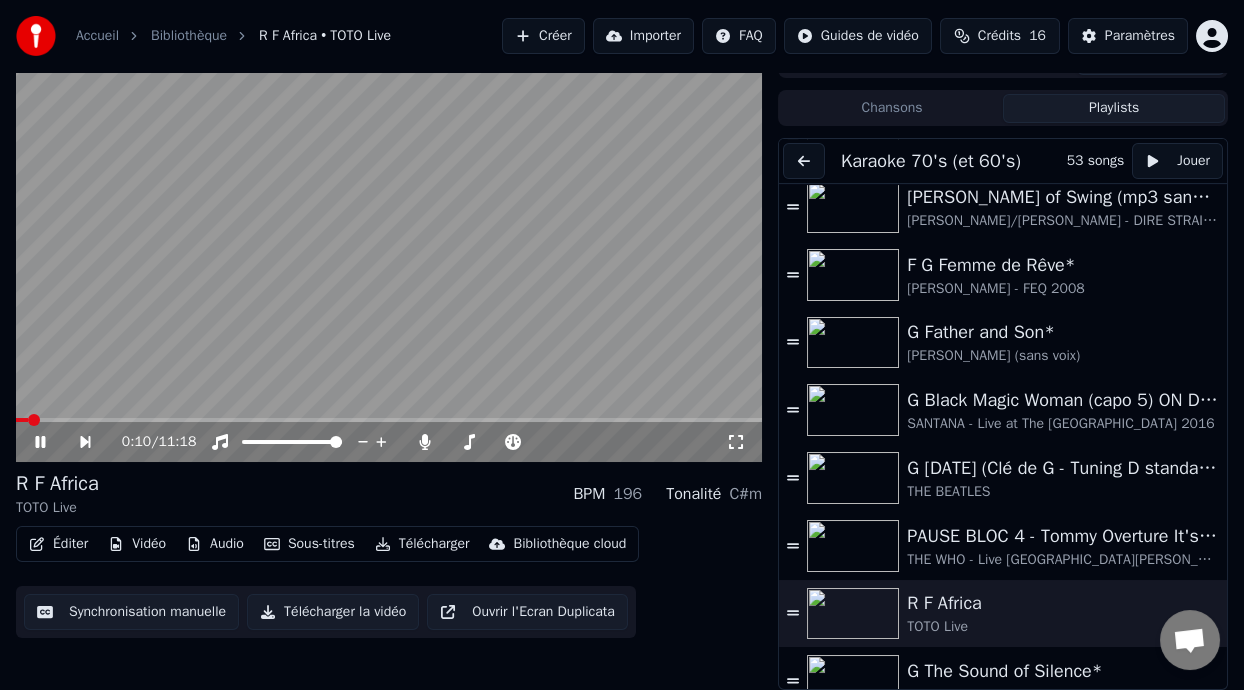 click 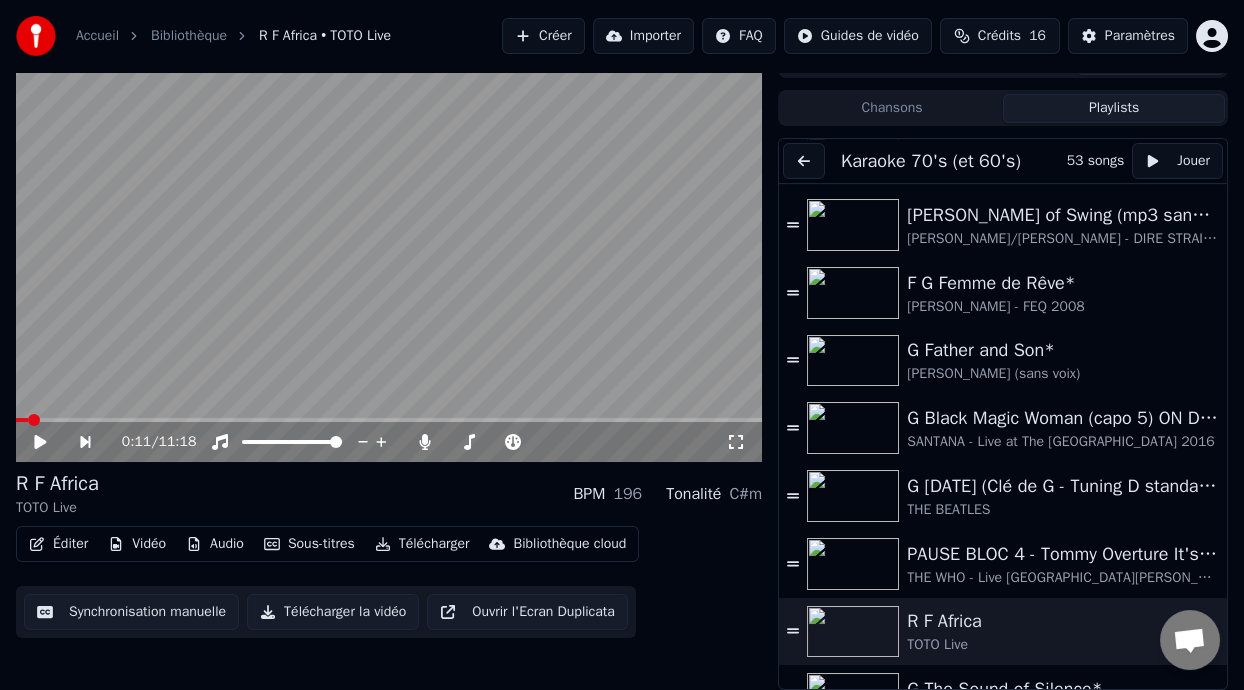 scroll, scrollTop: 2179, scrollLeft: 0, axis: vertical 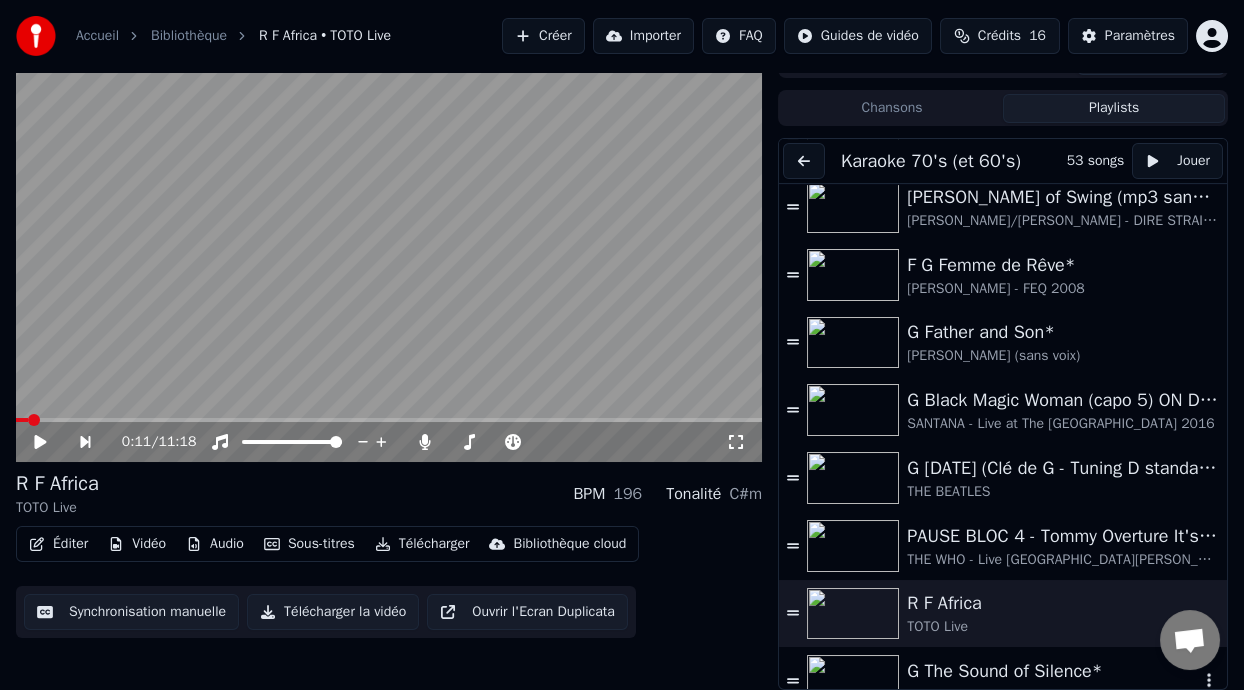 click on "G The Sound of Silence*" at bounding box center (1053, 671) 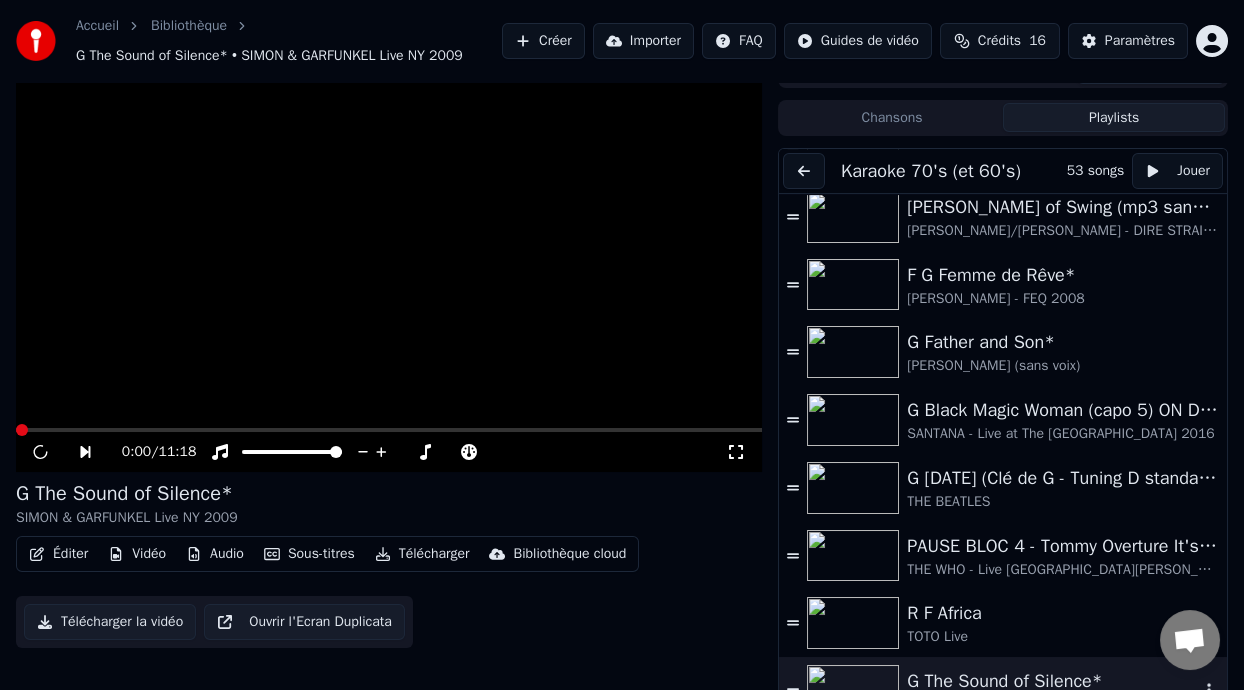 scroll, scrollTop: 59, scrollLeft: 0, axis: vertical 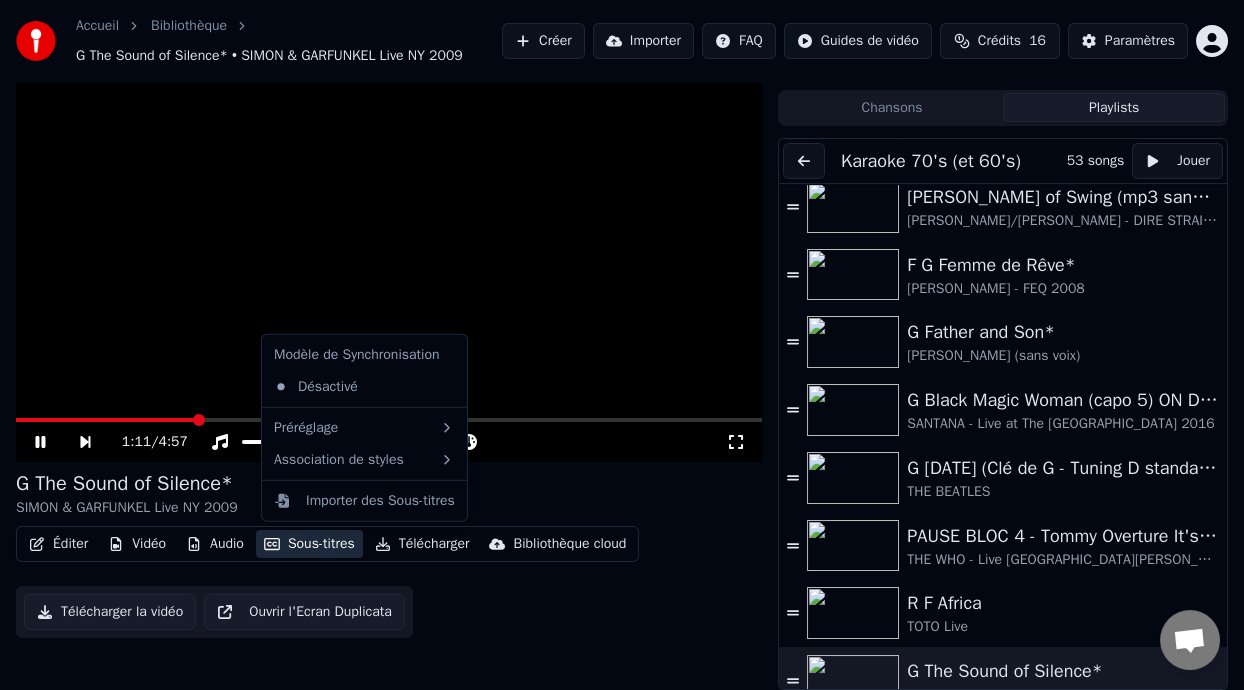 click on "Sous-titres" at bounding box center (309, 544) 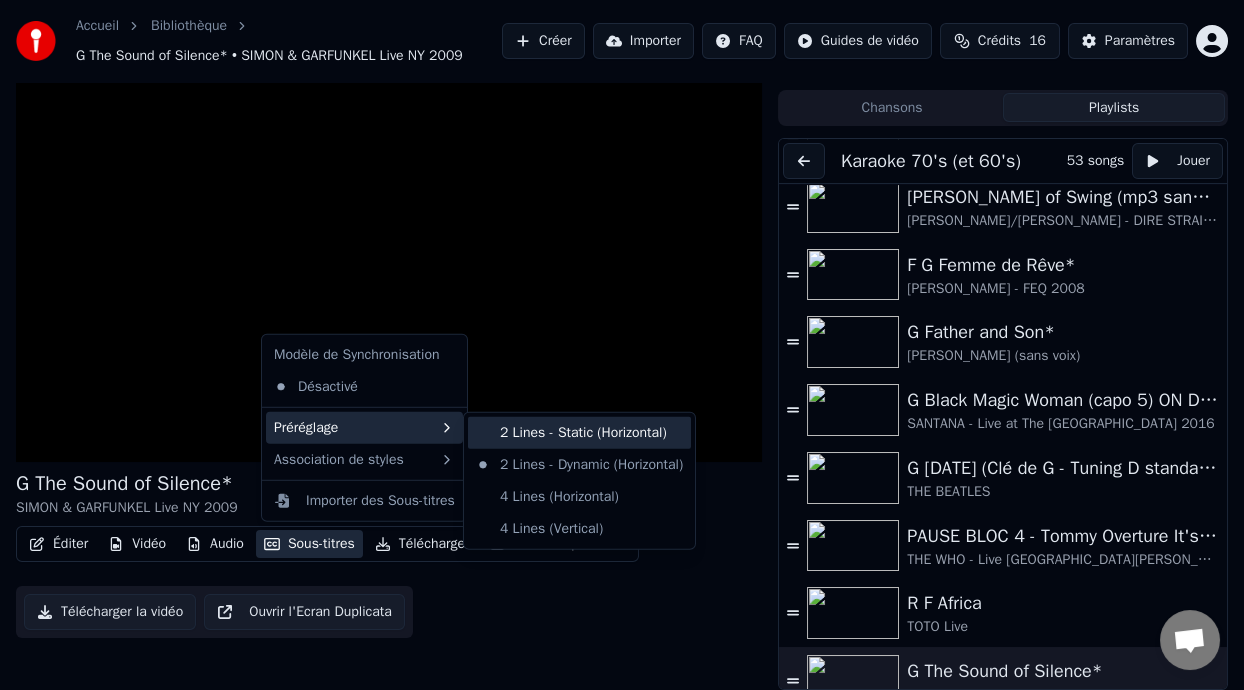 click on "2 Lines - Static (Horizontal)" at bounding box center [579, 433] 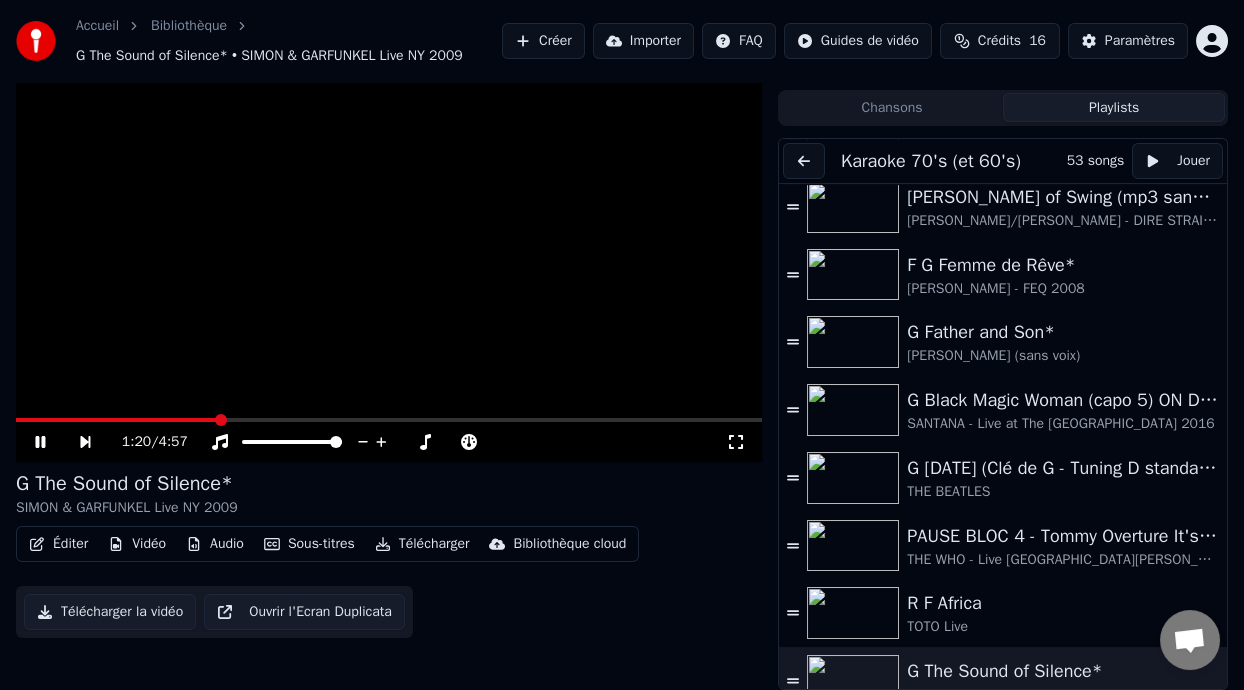 click on "Sous-titres" at bounding box center (309, 544) 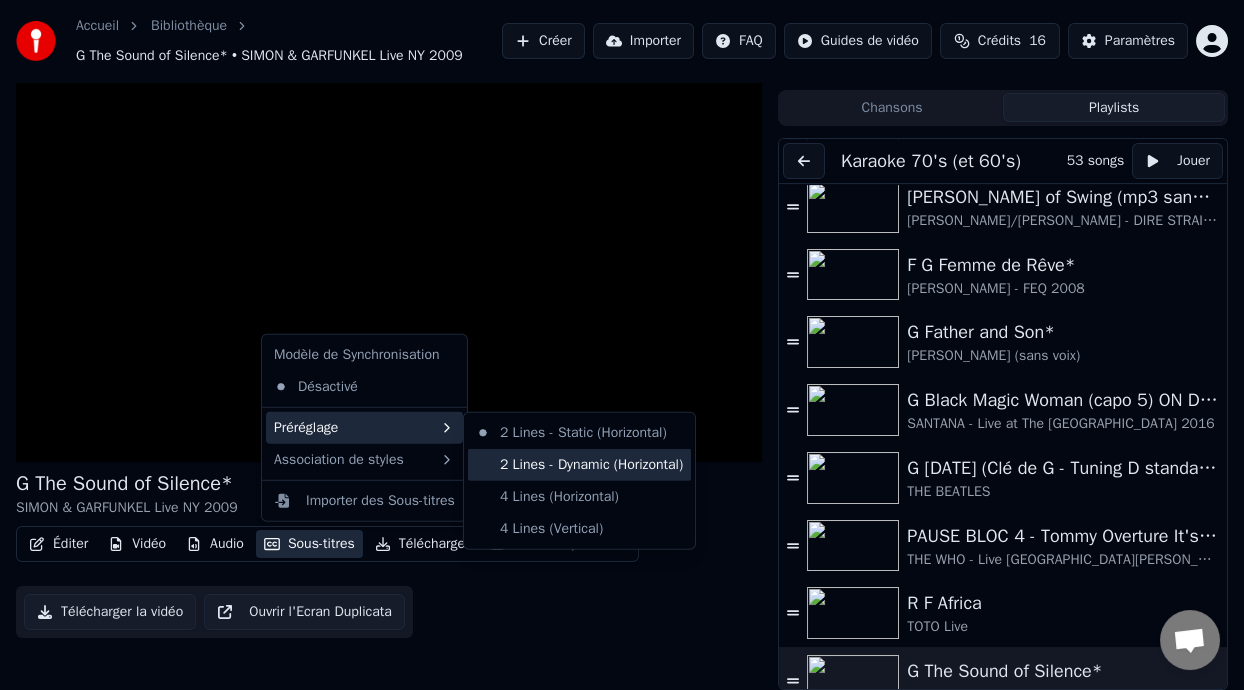 click on "2 Lines - Dynamic (Horizontal)" at bounding box center (579, 465) 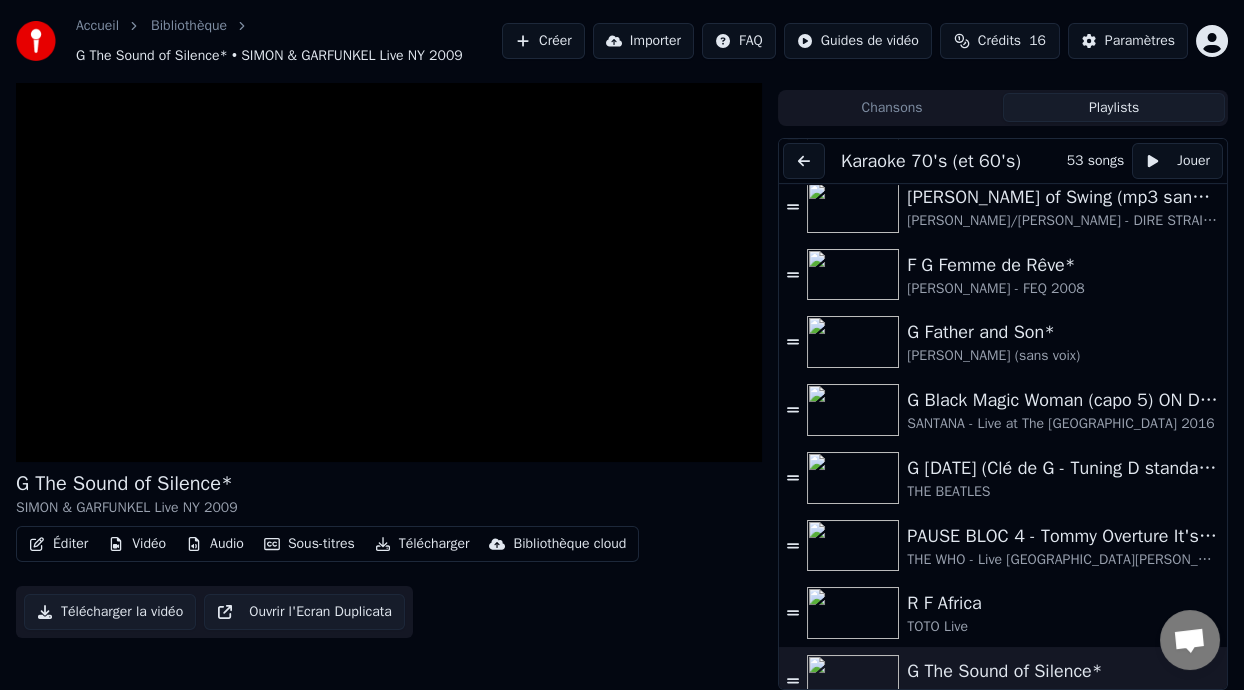 click on "Sous-titres" at bounding box center [309, 544] 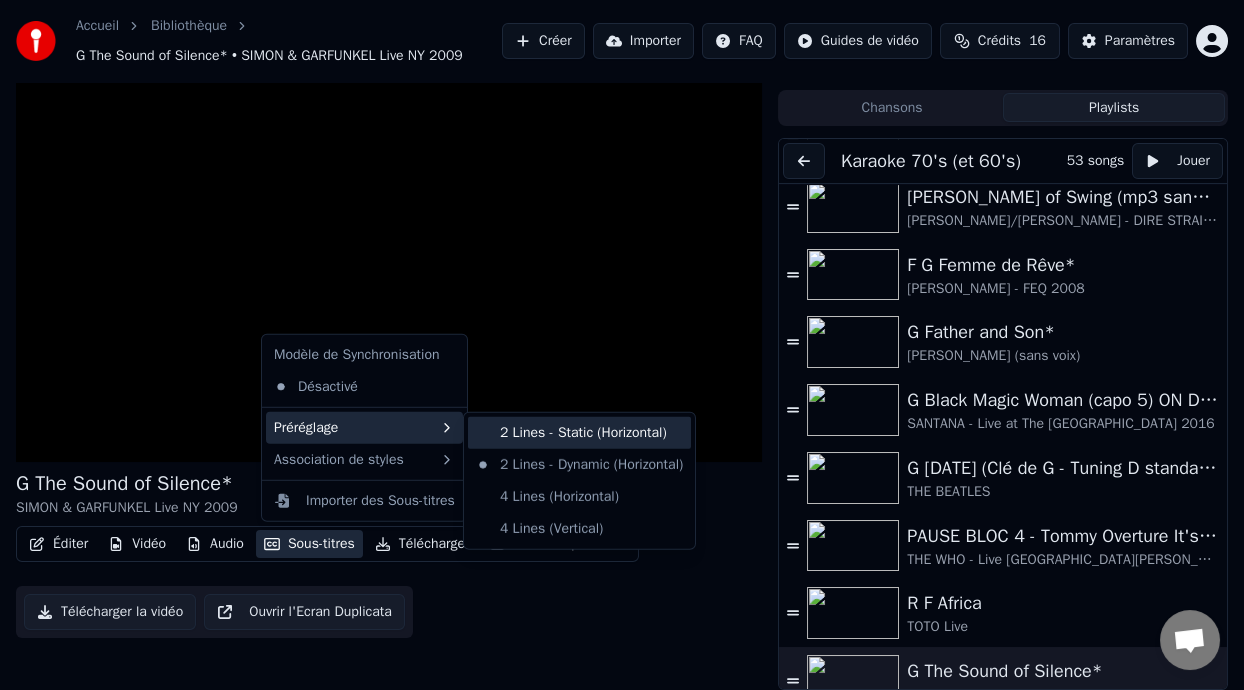 click on "2 Lines - Static (Horizontal)" at bounding box center (579, 433) 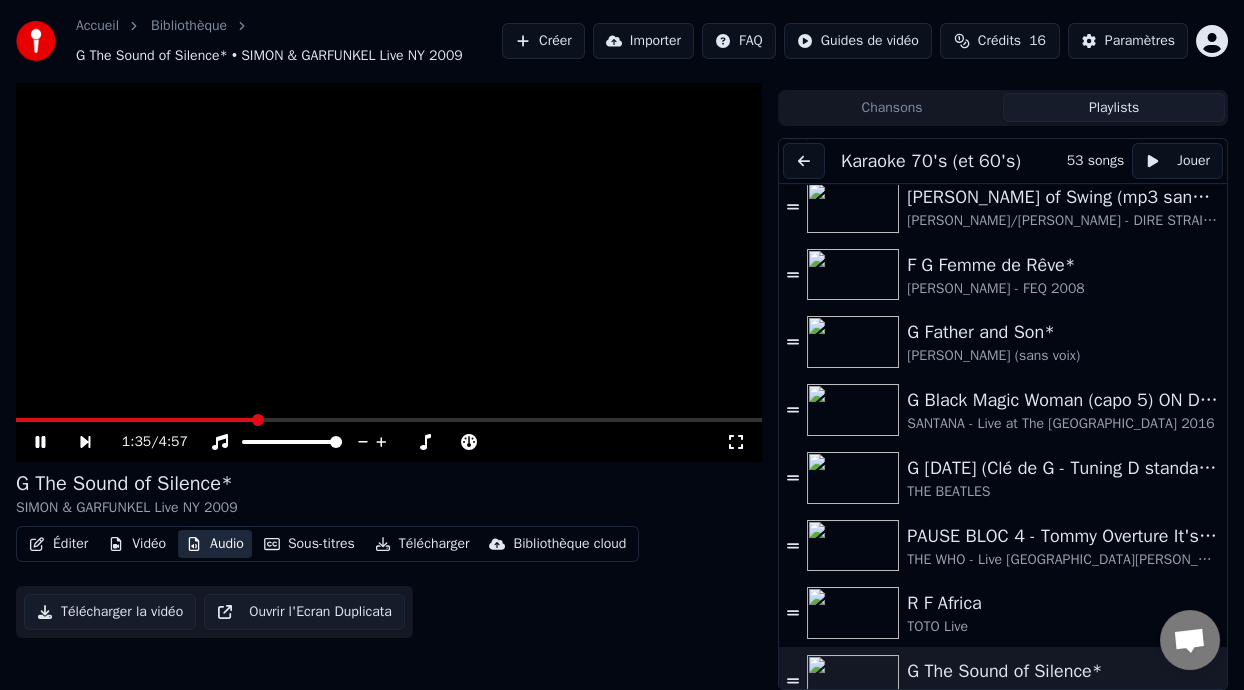 type 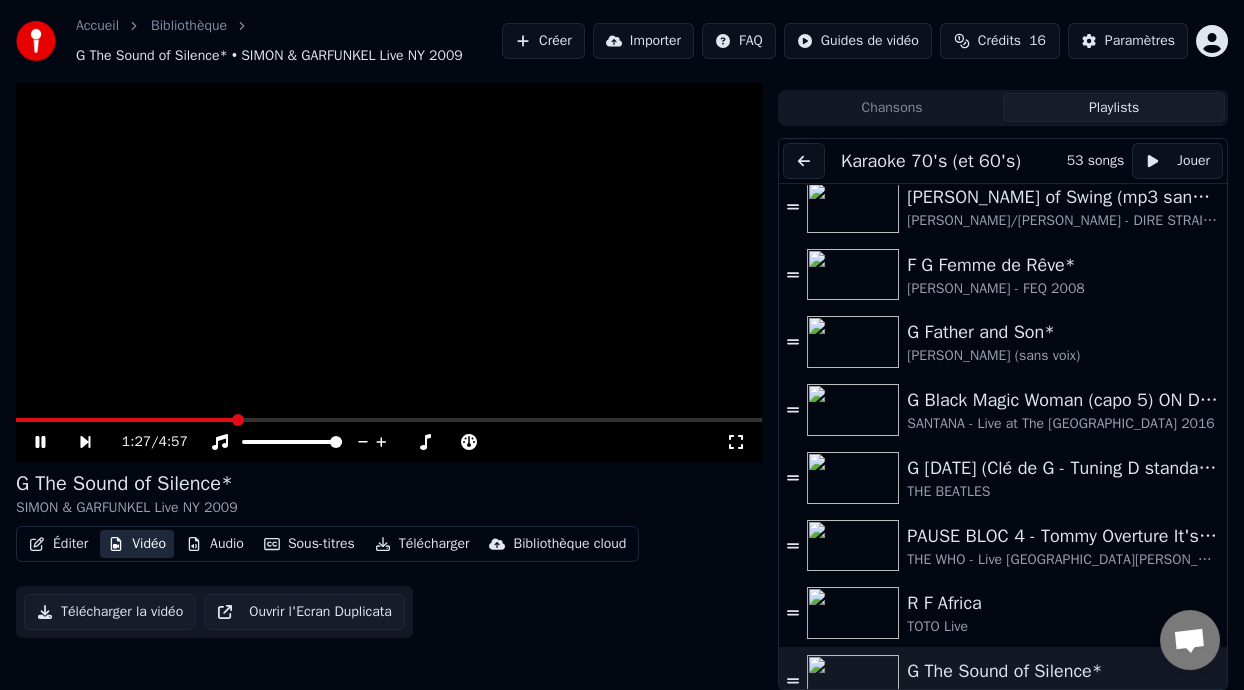 type 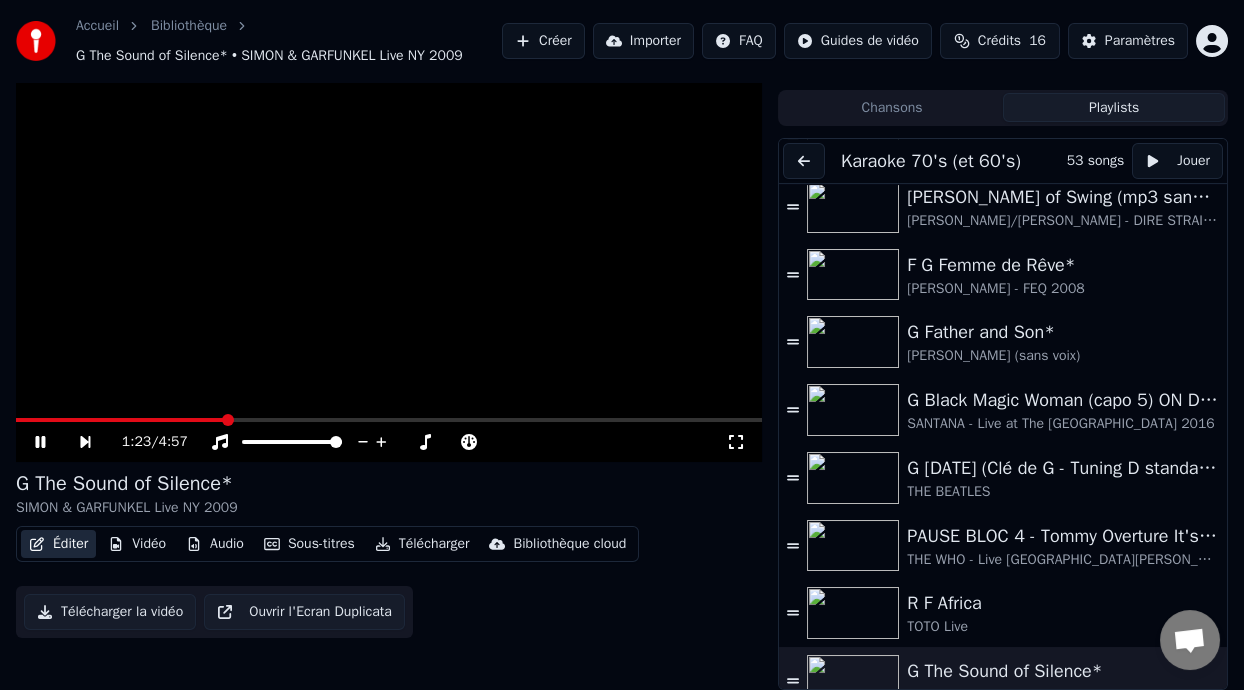 type 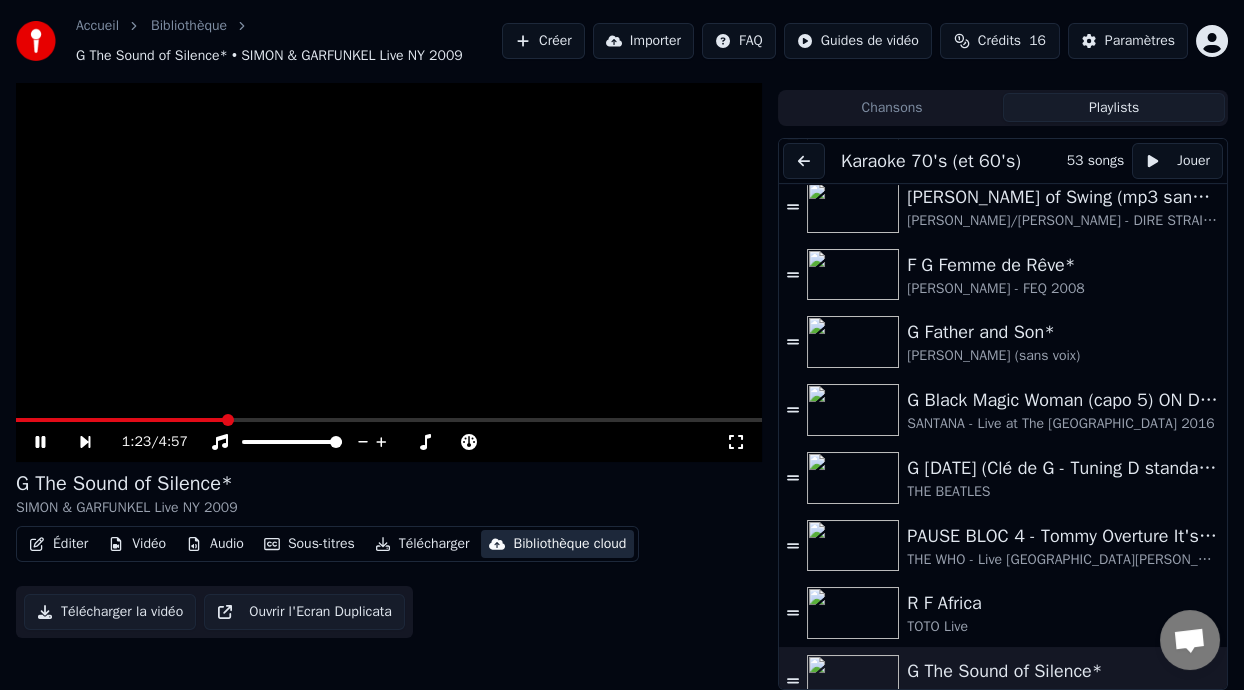 type 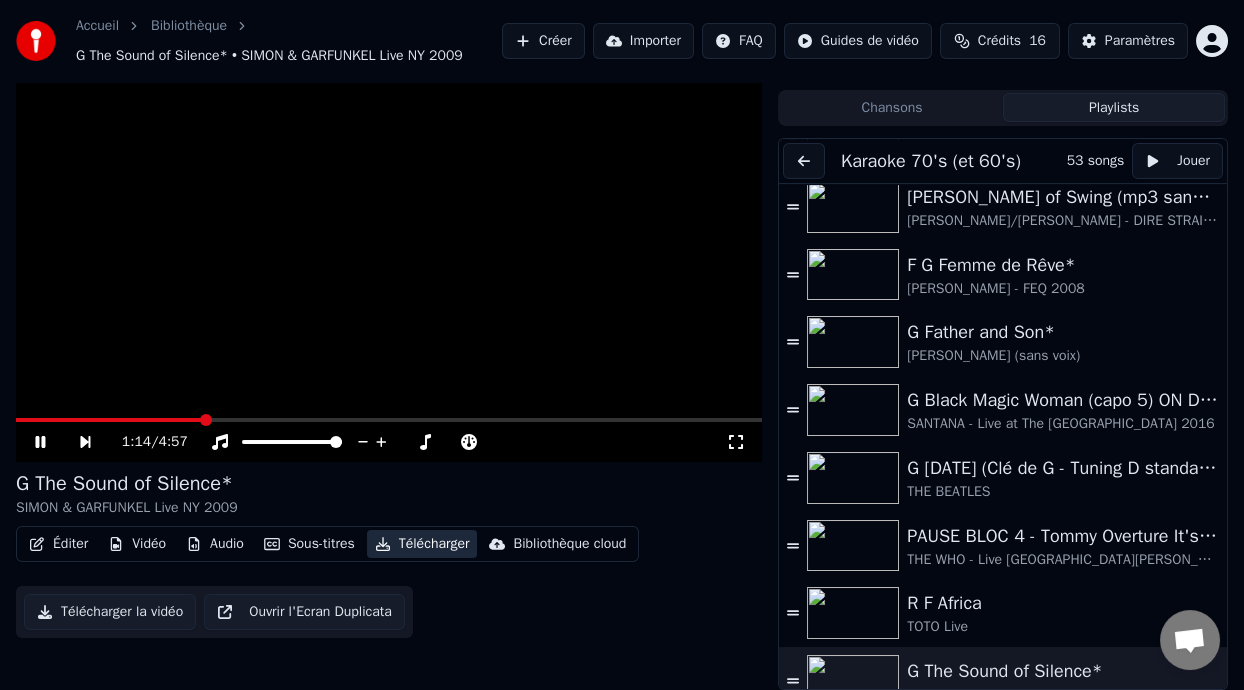 type 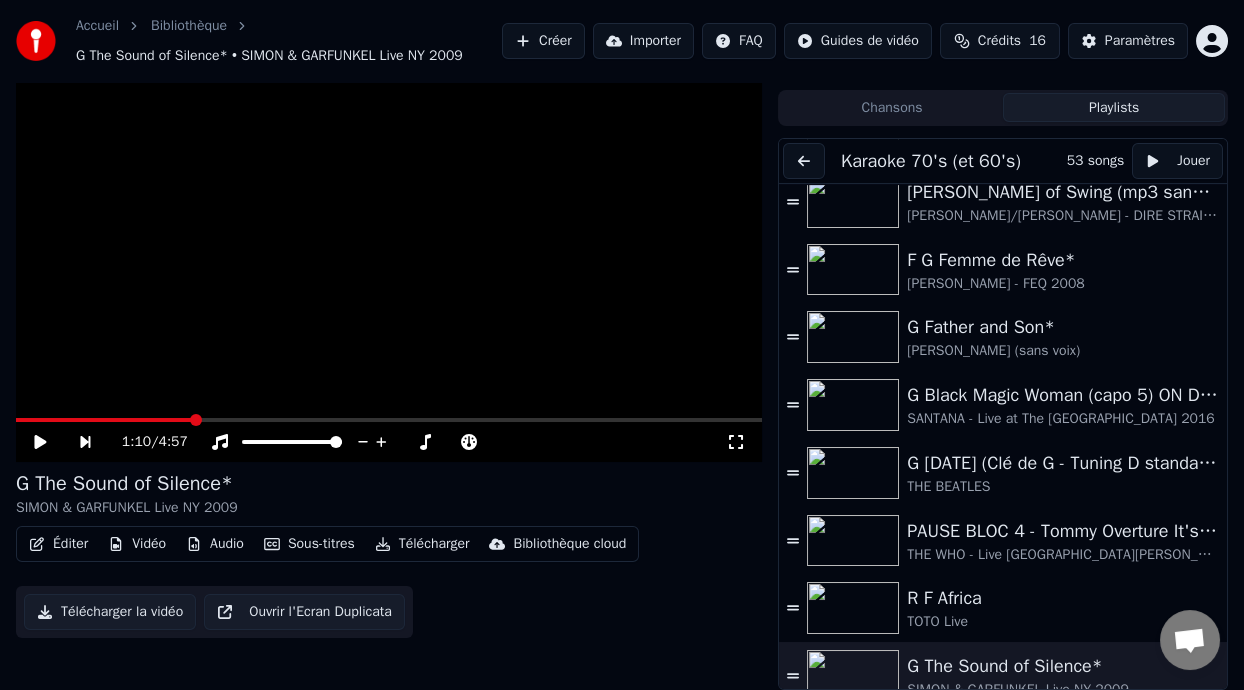 scroll, scrollTop: 2188, scrollLeft: 0, axis: vertical 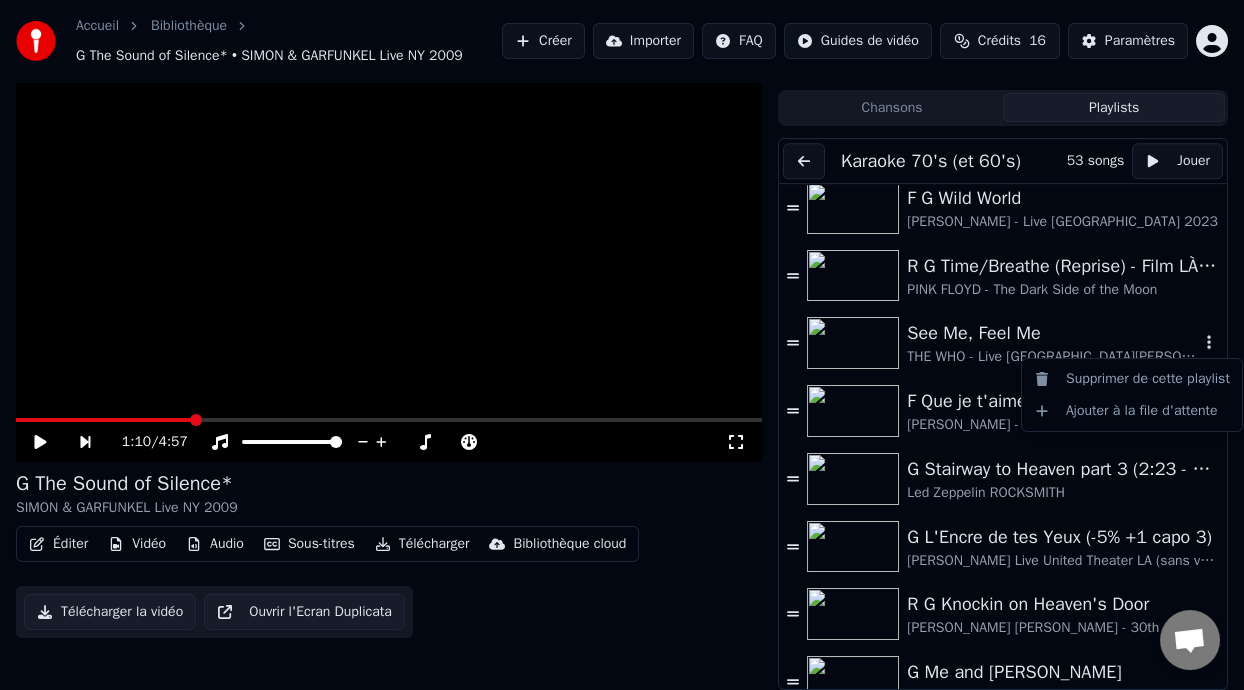 click 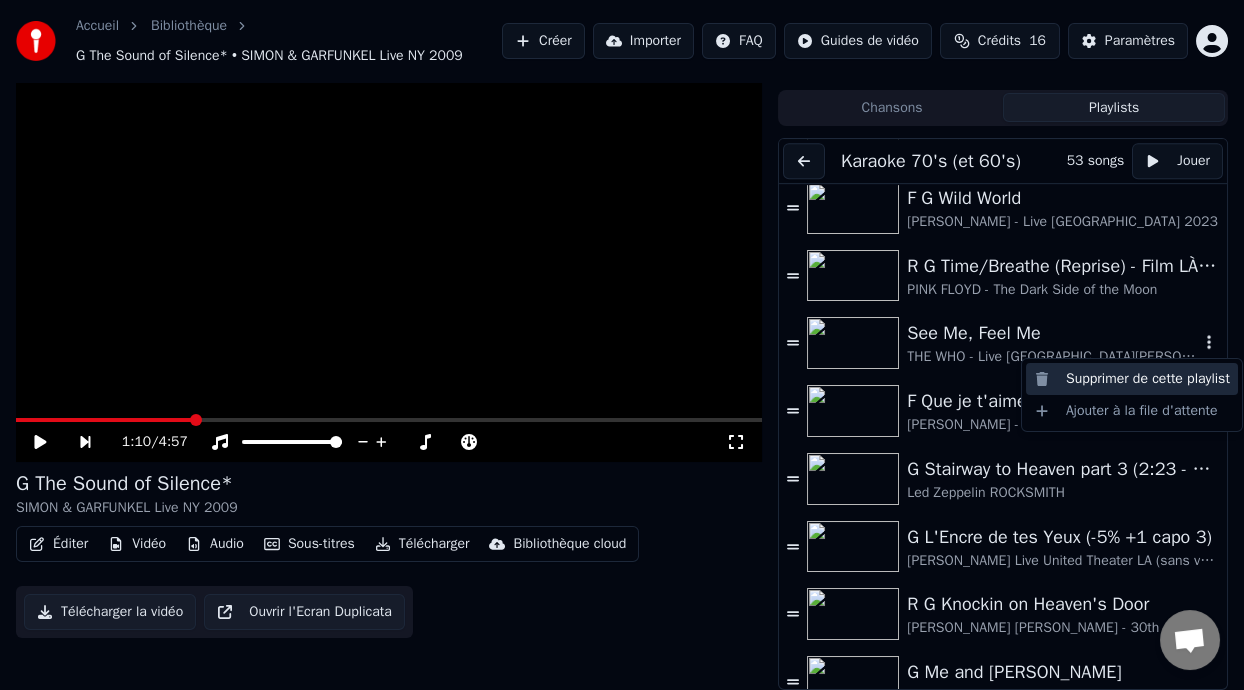 click on "Supprimer de cette playlist" at bounding box center [1132, 379] 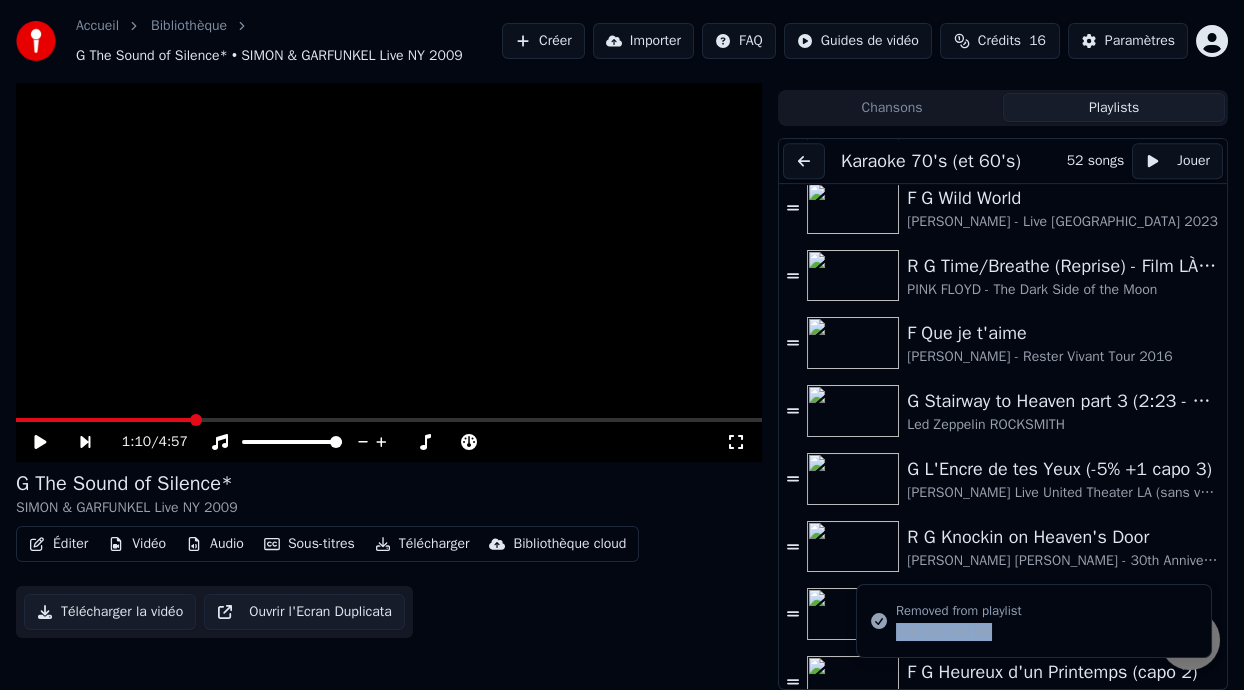 drag, startPoint x: 1209, startPoint y: 579, endPoint x: 1211, endPoint y: 591, distance: 12.165525 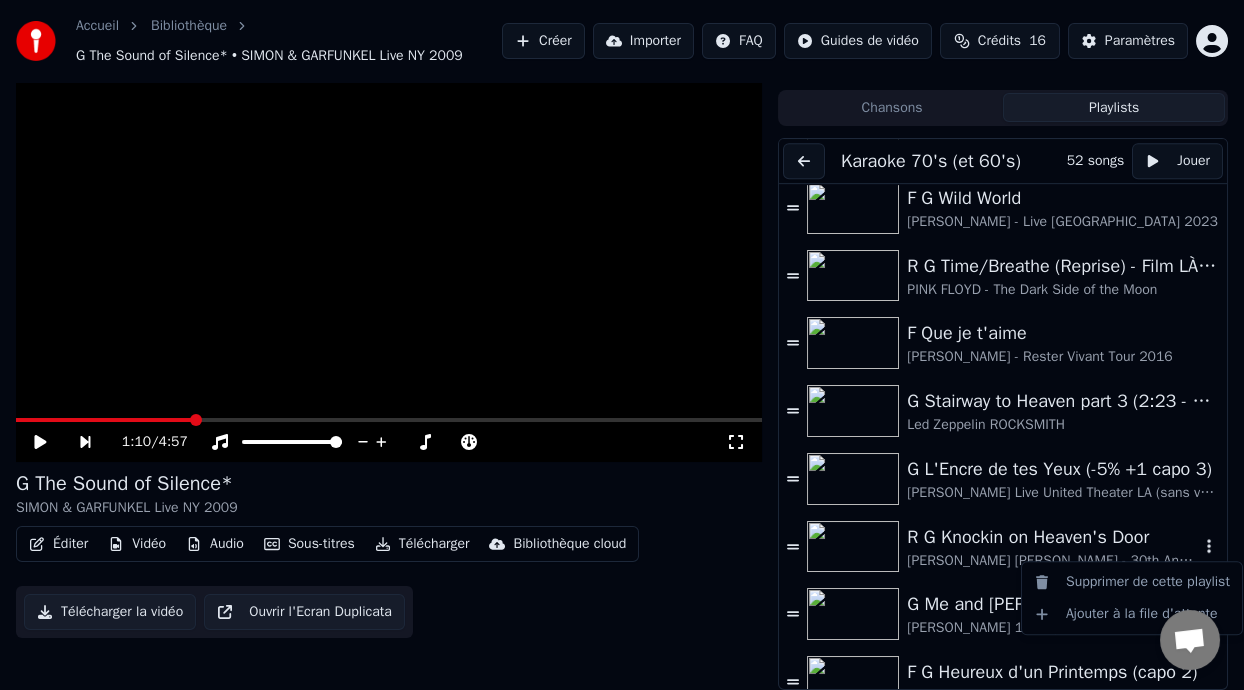click 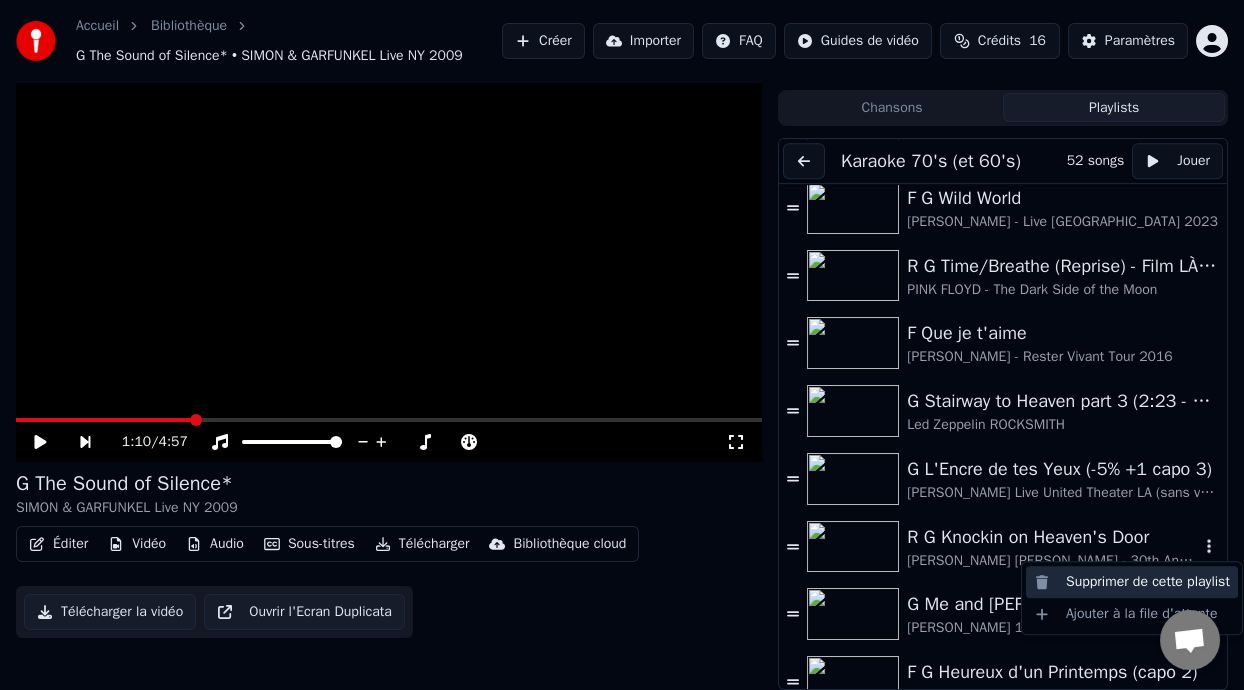 click on "Supprimer de cette playlist" at bounding box center [1132, 582] 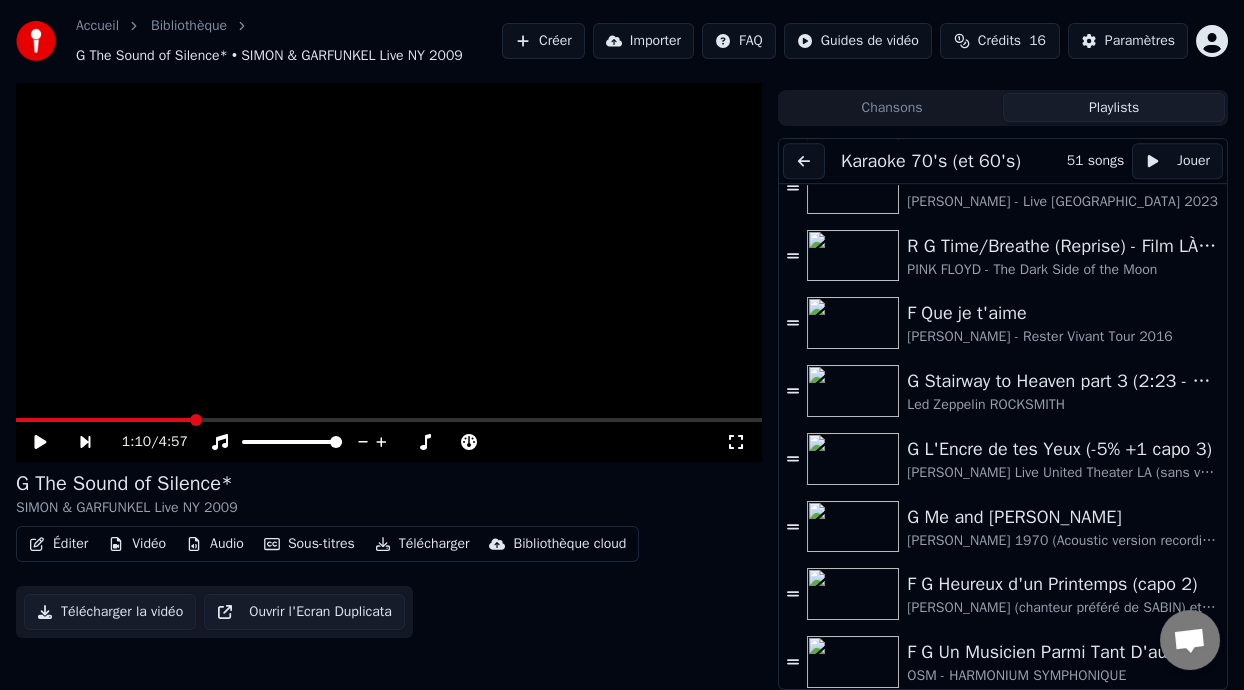 scroll, scrollTop: 2749, scrollLeft: 0, axis: vertical 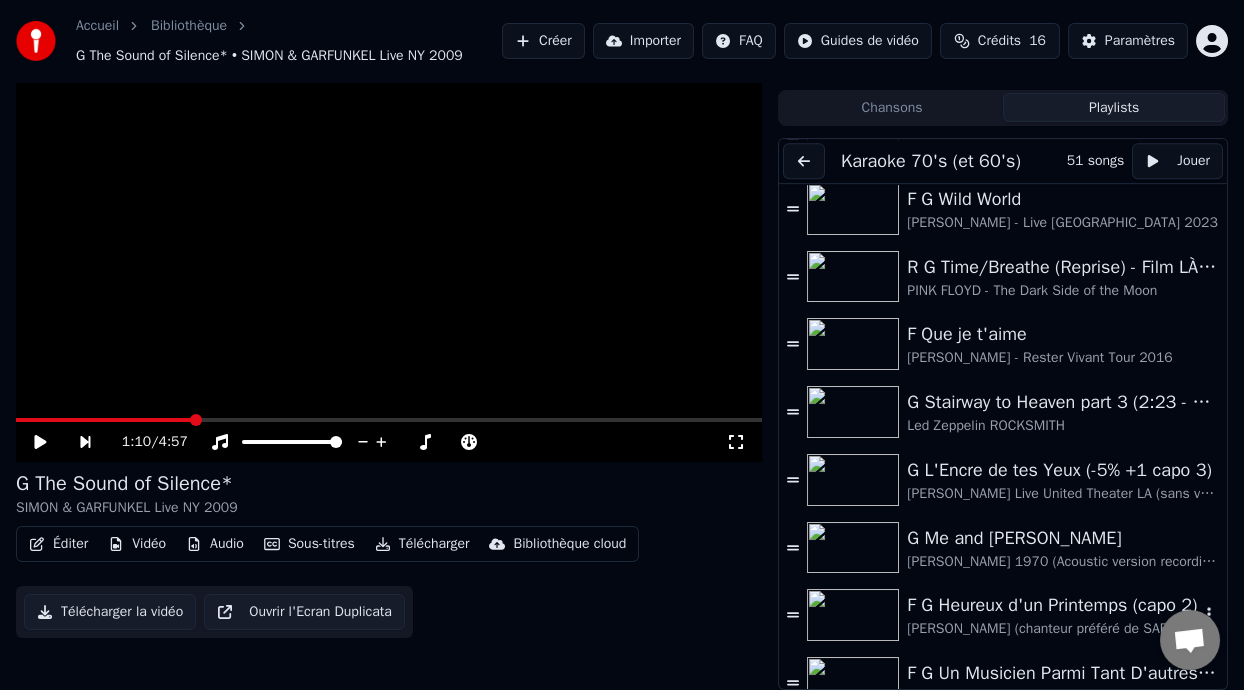 click on "F G Heureux d'un Printemps (capo 2)" at bounding box center [1053, 605] 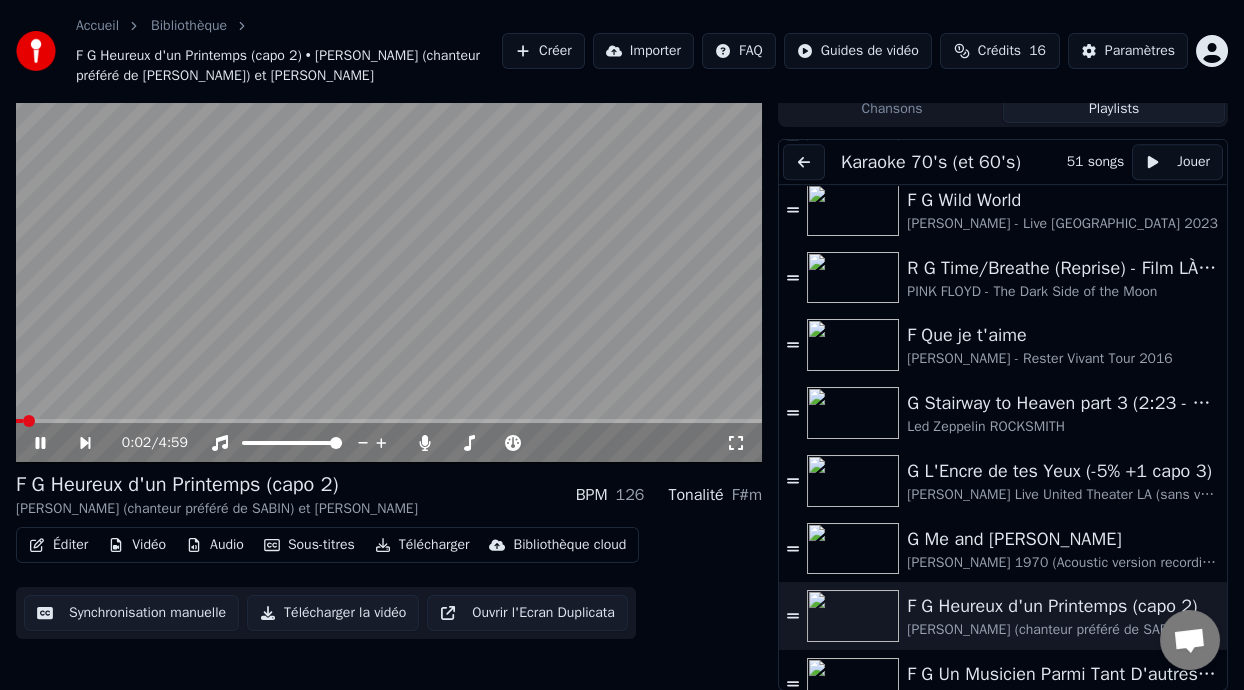 click 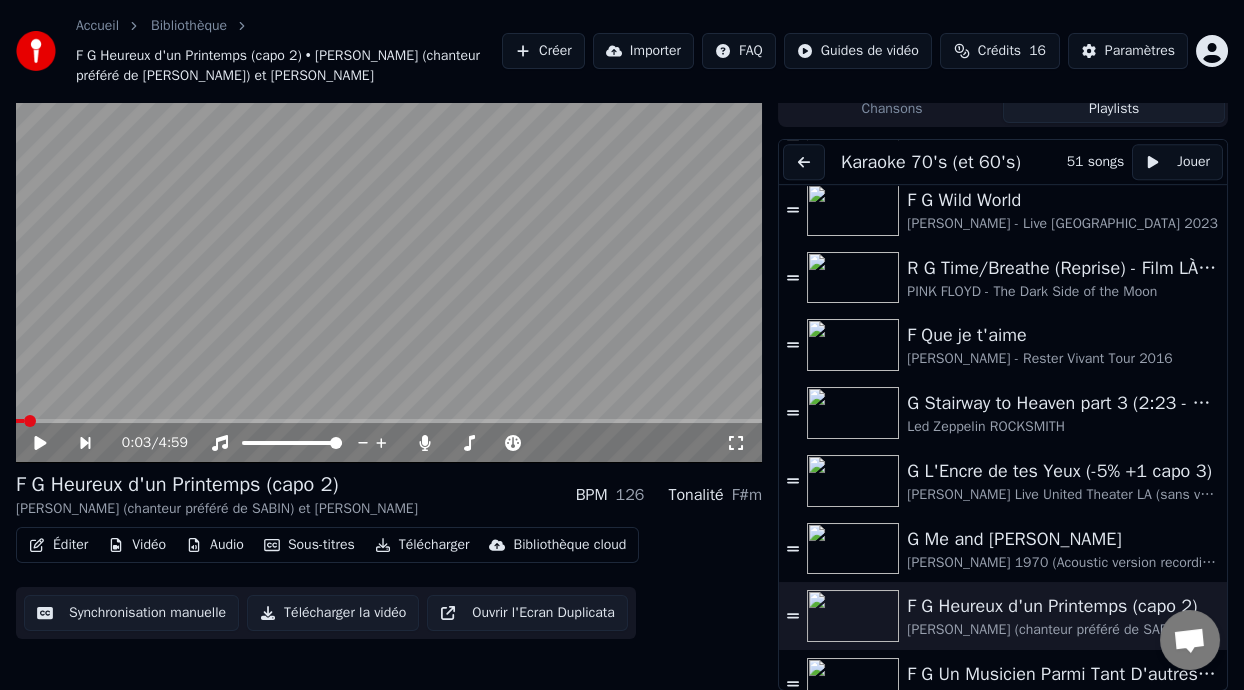 click 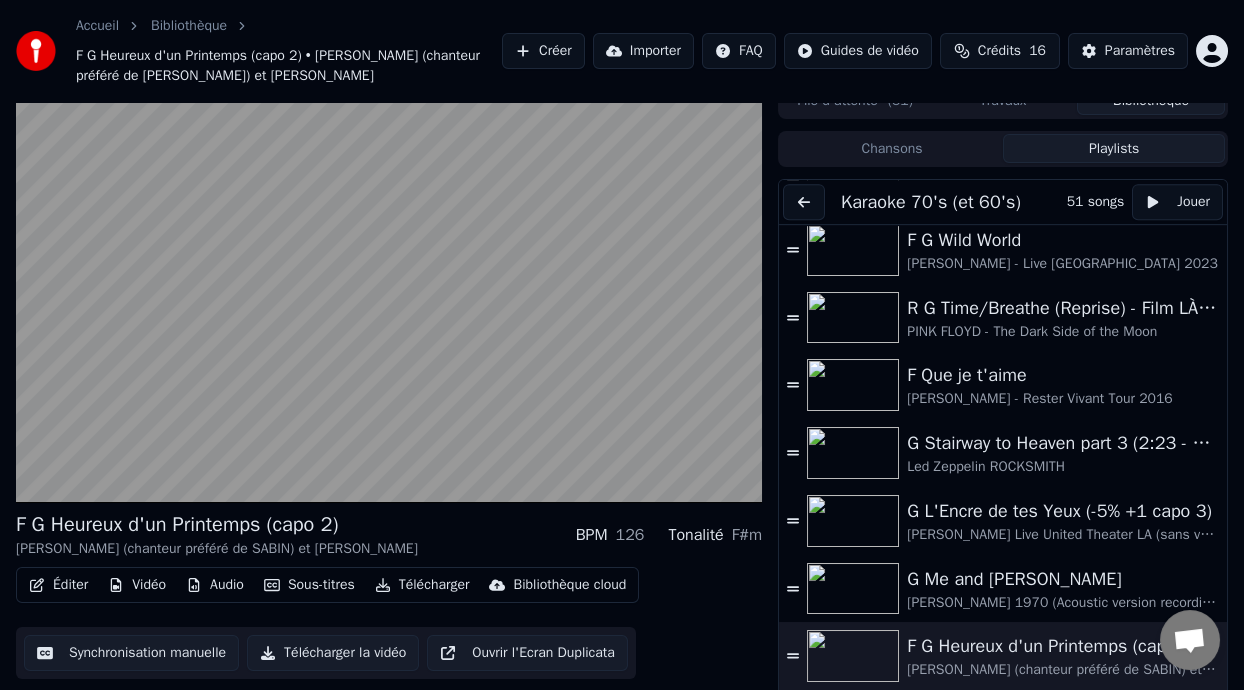 scroll, scrollTop: 59, scrollLeft: 0, axis: vertical 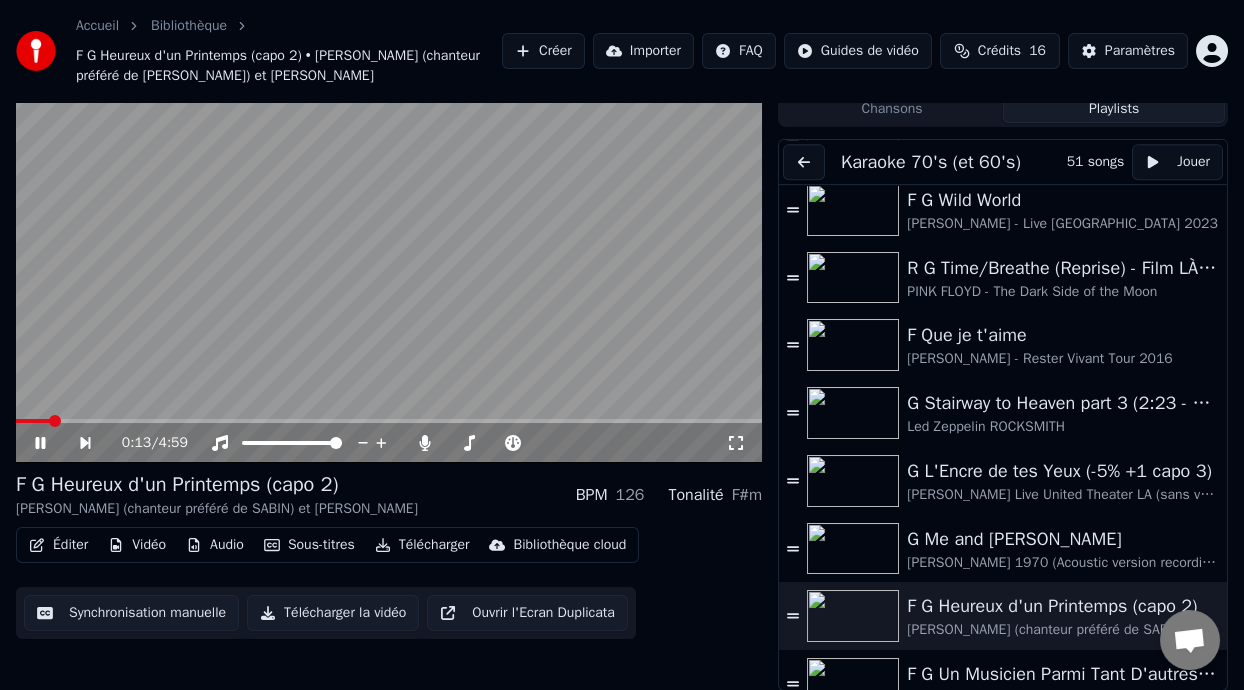 click 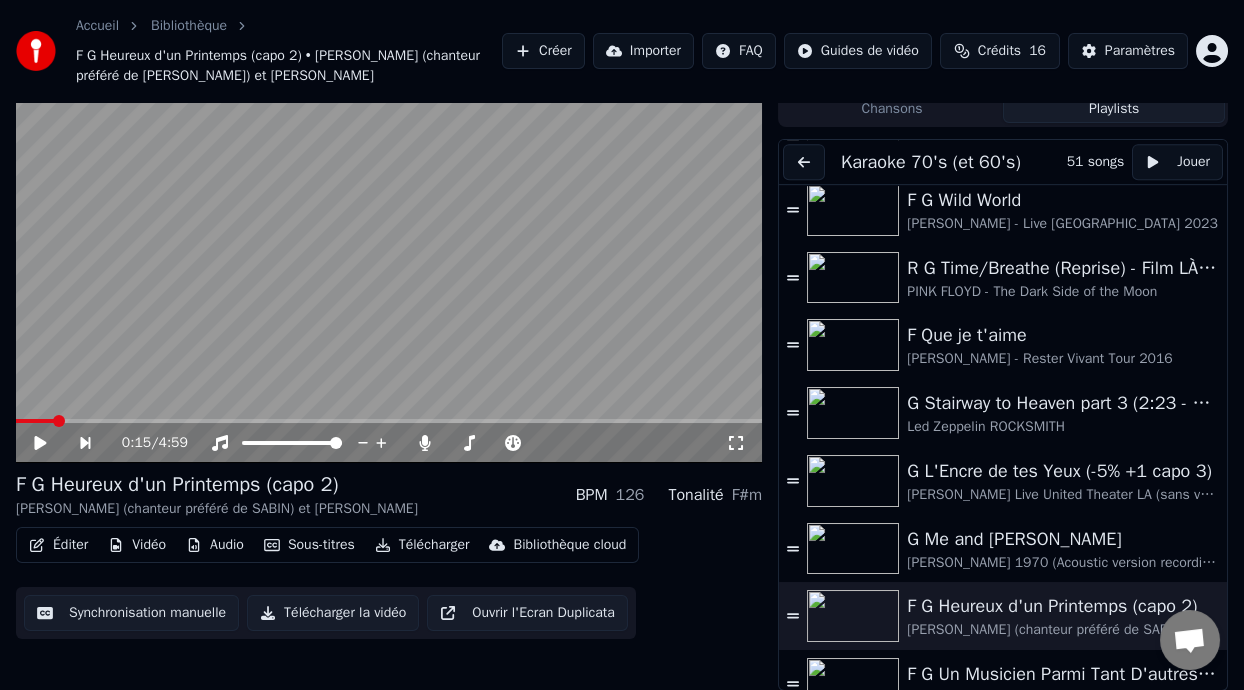 scroll, scrollTop: 19, scrollLeft: 0, axis: vertical 